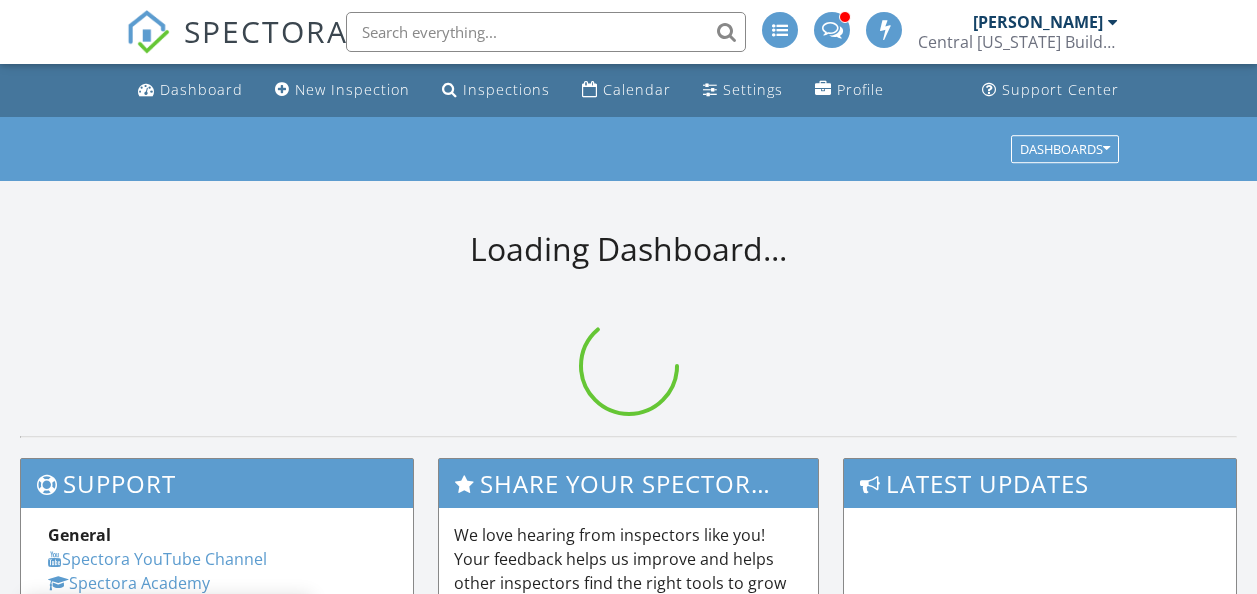 scroll, scrollTop: 0, scrollLeft: 0, axis: both 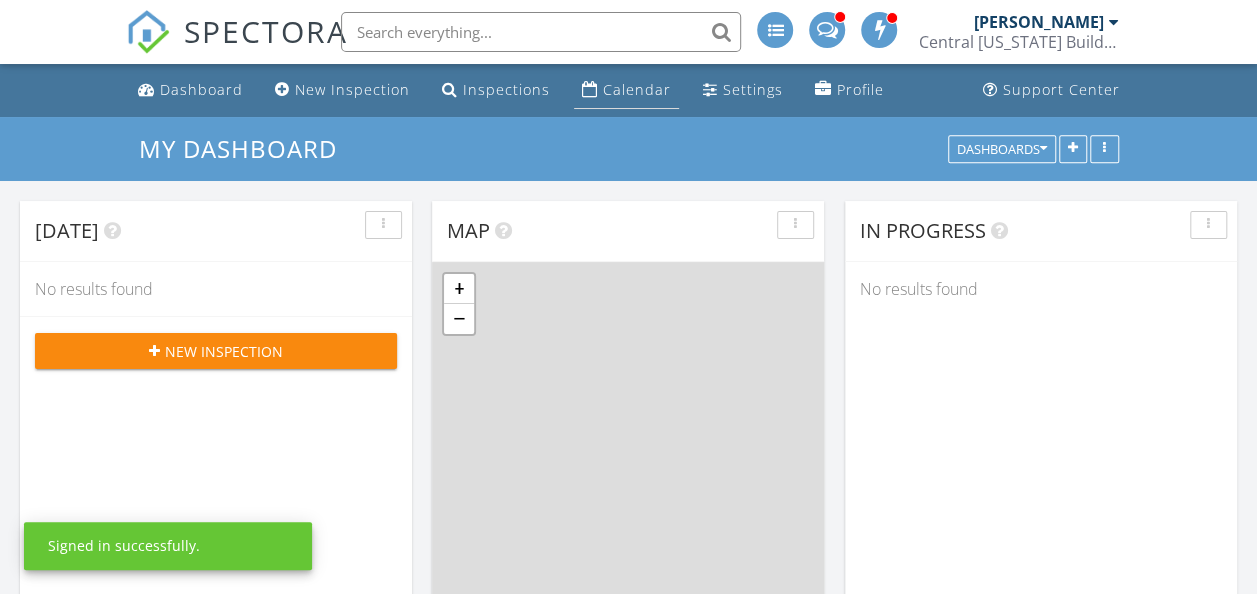 click on "Calendar" at bounding box center (626, 90) 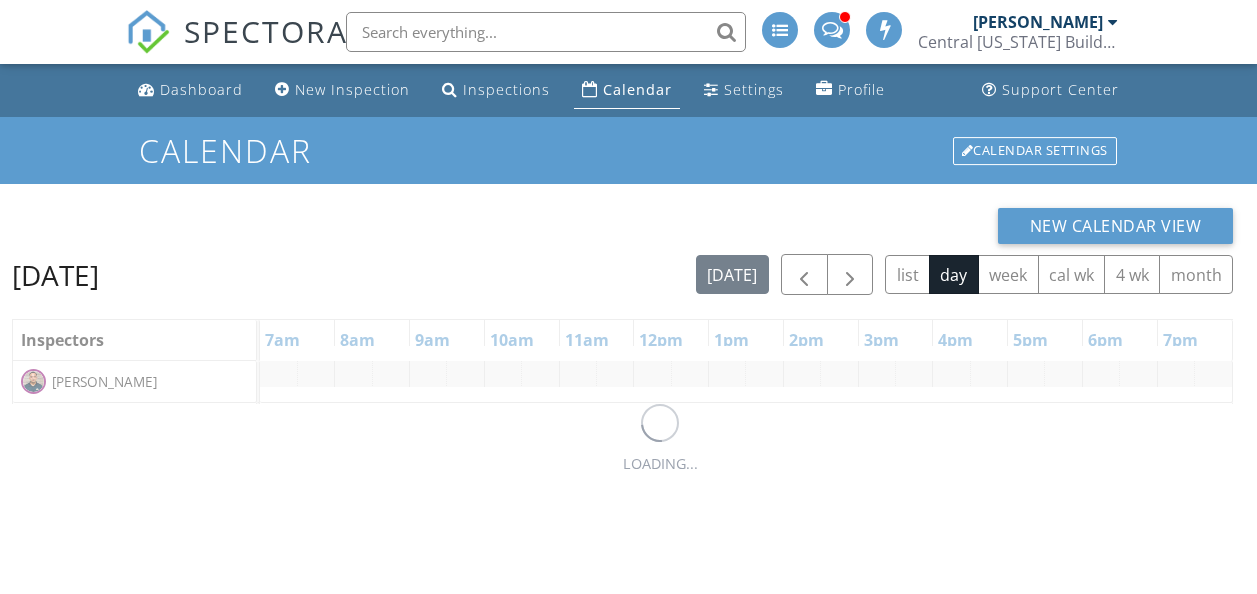 scroll, scrollTop: 0, scrollLeft: 0, axis: both 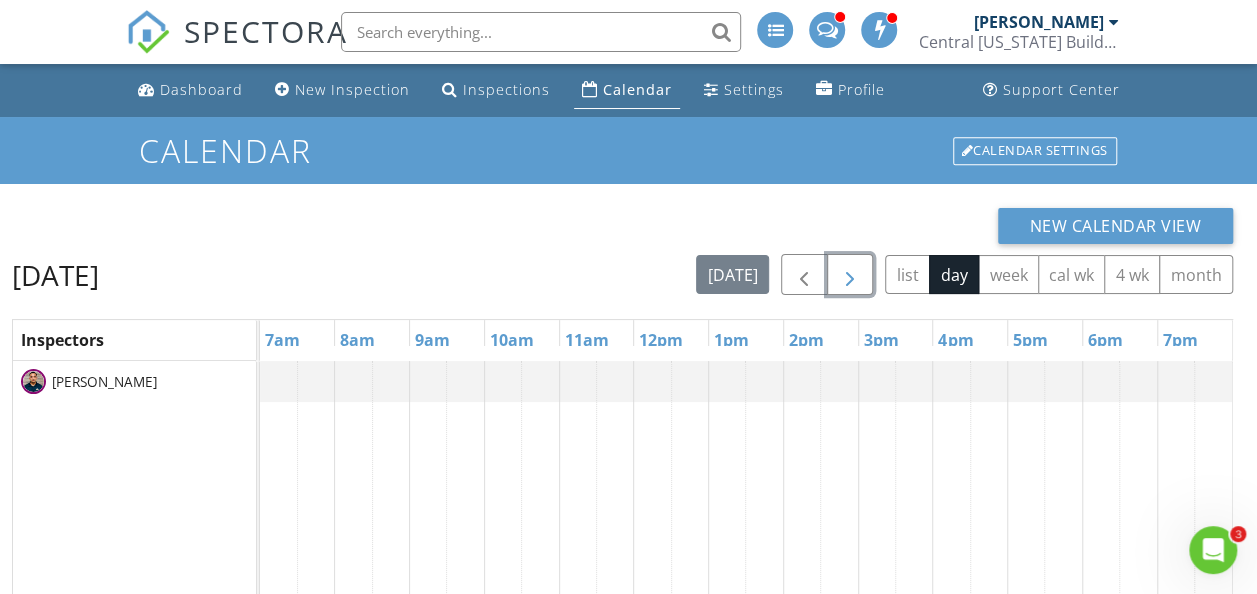 click at bounding box center [850, 274] 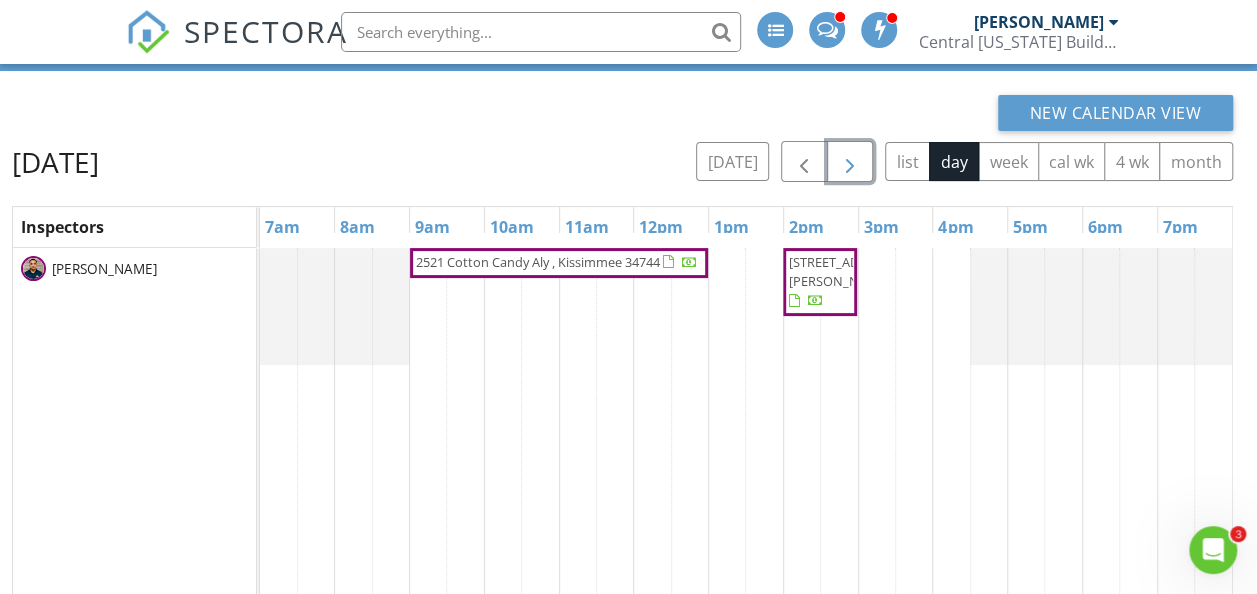 scroll, scrollTop: 0, scrollLeft: 0, axis: both 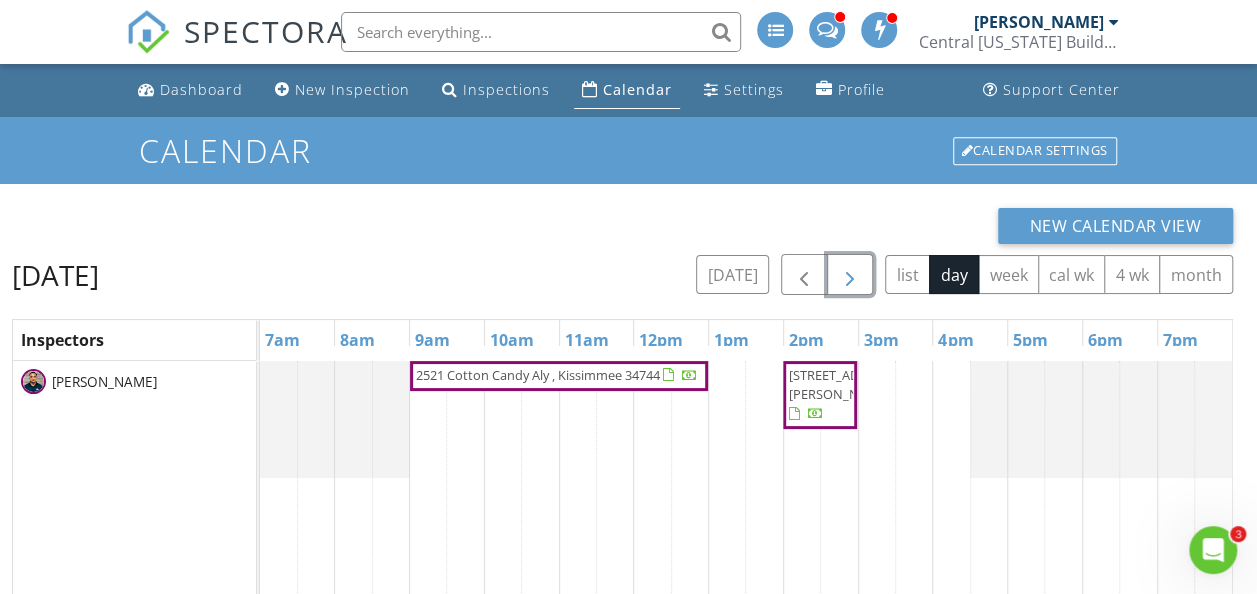 click on "2521 Cotton Candy Aly , Kissimmee 34744" at bounding box center (557, 376) 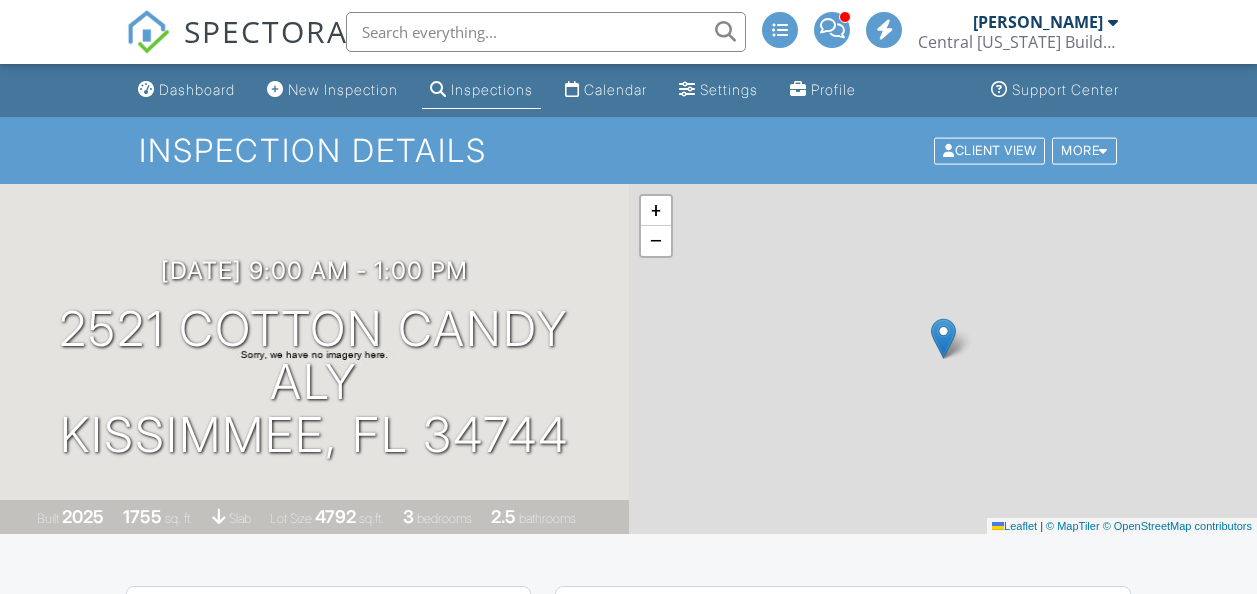 scroll, scrollTop: 0, scrollLeft: 0, axis: both 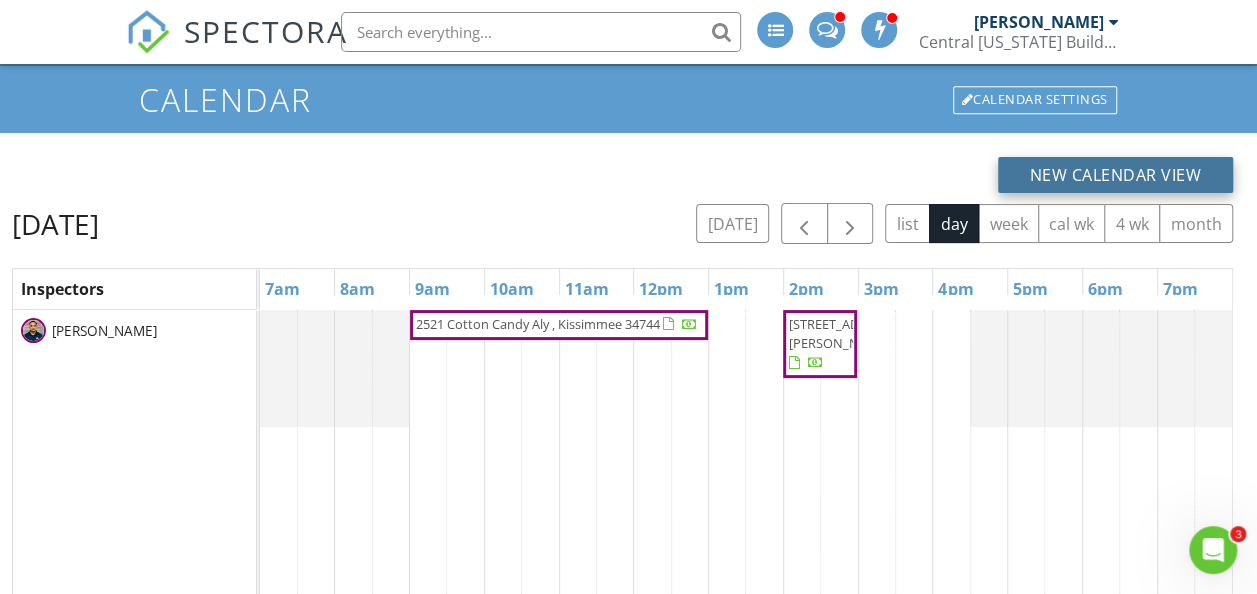 click on "New Calendar View" at bounding box center [1116, 175] 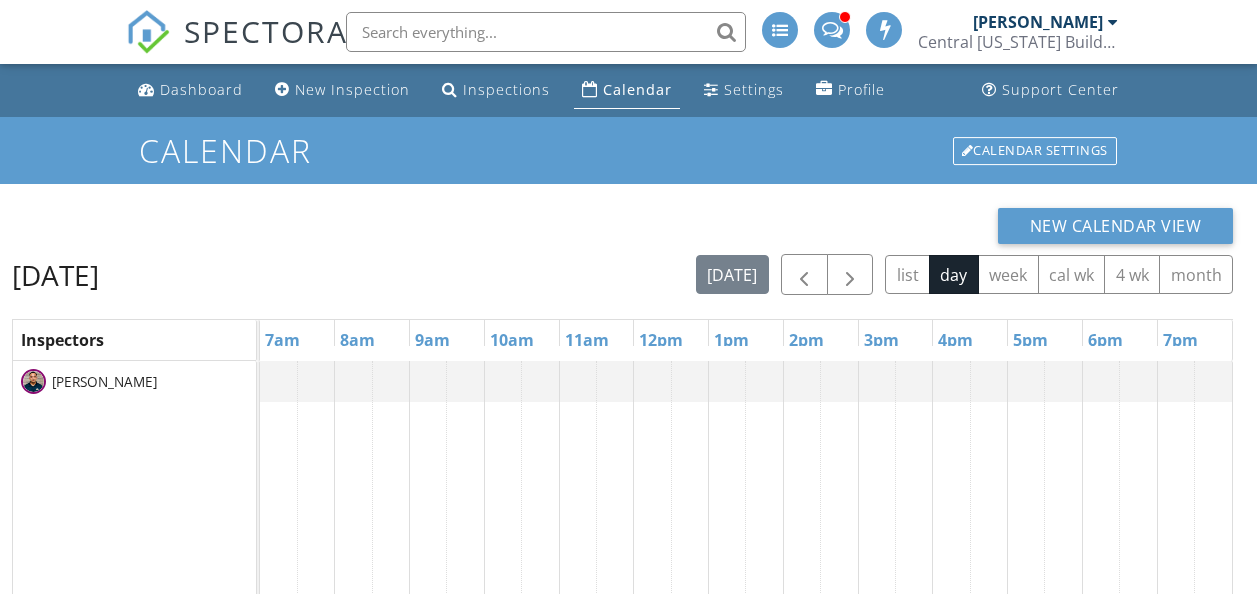 scroll, scrollTop: 0, scrollLeft: 0, axis: both 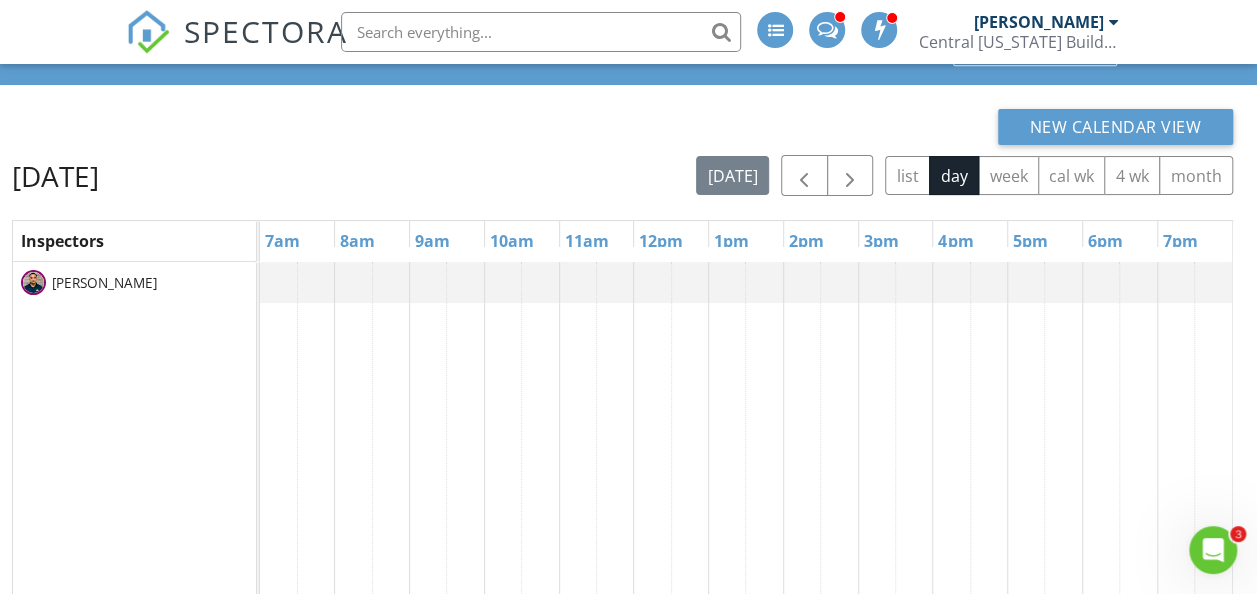 click on "Sunday, July 27, 2025 today list day week cal wk 4 wk month Inspectors 7am 8am 9am 10am 11am 12pm 1pm 2pm 3pm 4pm 5pm 6pm 7pm Mariano Salas" at bounding box center [622, 452] 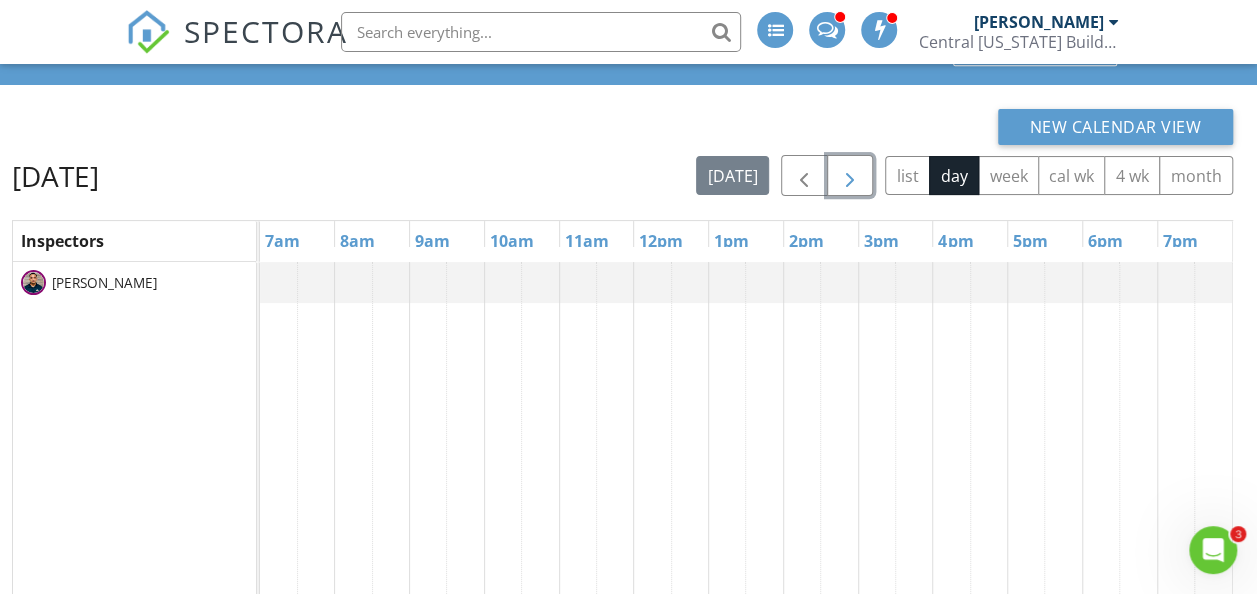 click at bounding box center (850, 176) 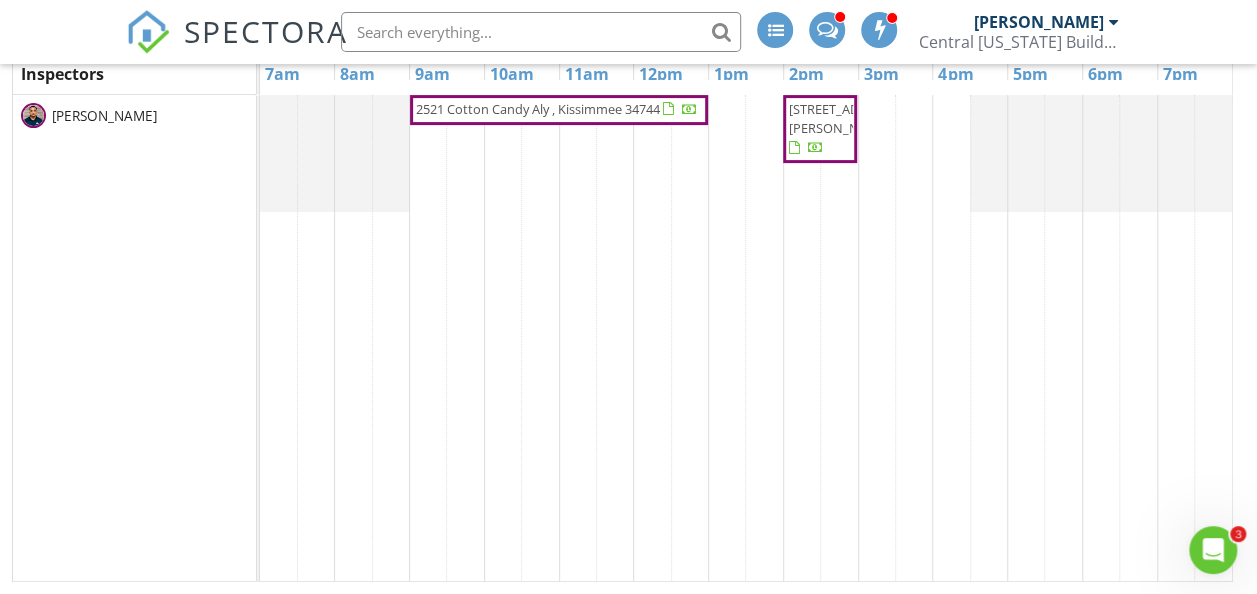 scroll, scrollTop: 0, scrollLeft: 0, axis: both 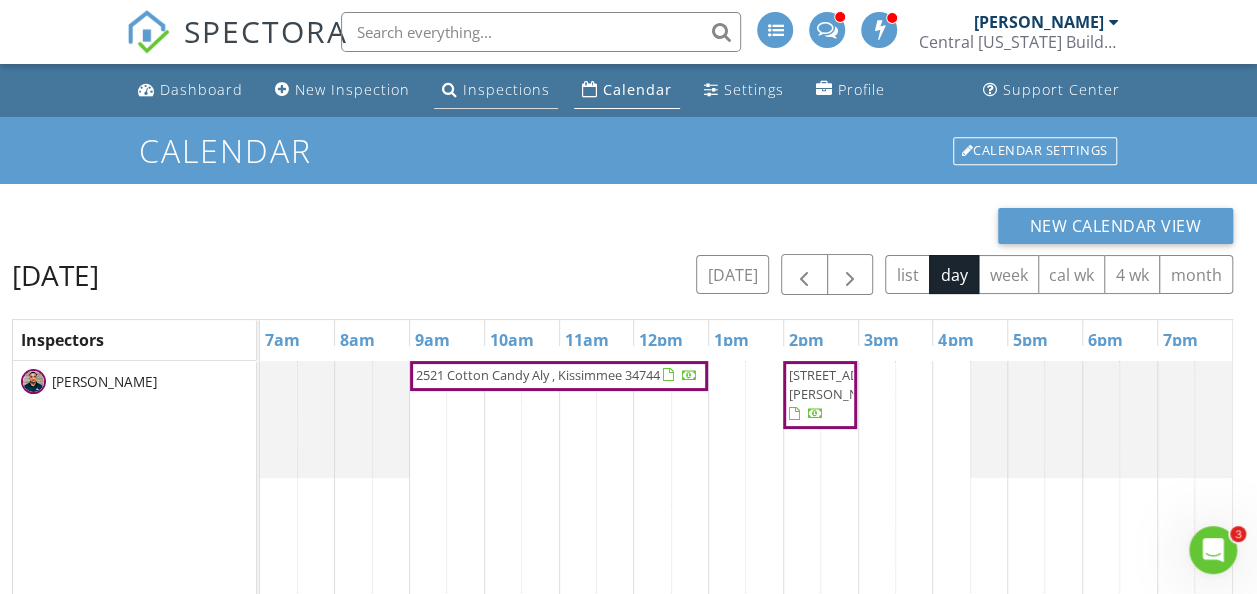 click on "Inspections" at bounding box center (496, 90) 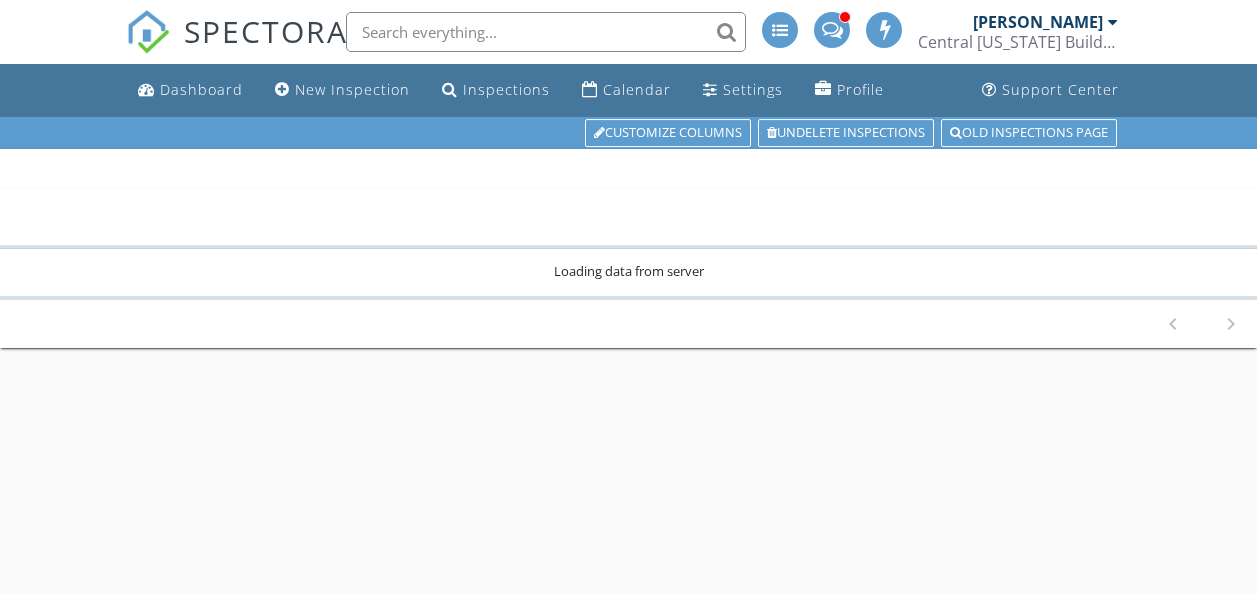 scroll, scrollTop: 0, scrollLeft: 0, axis: both 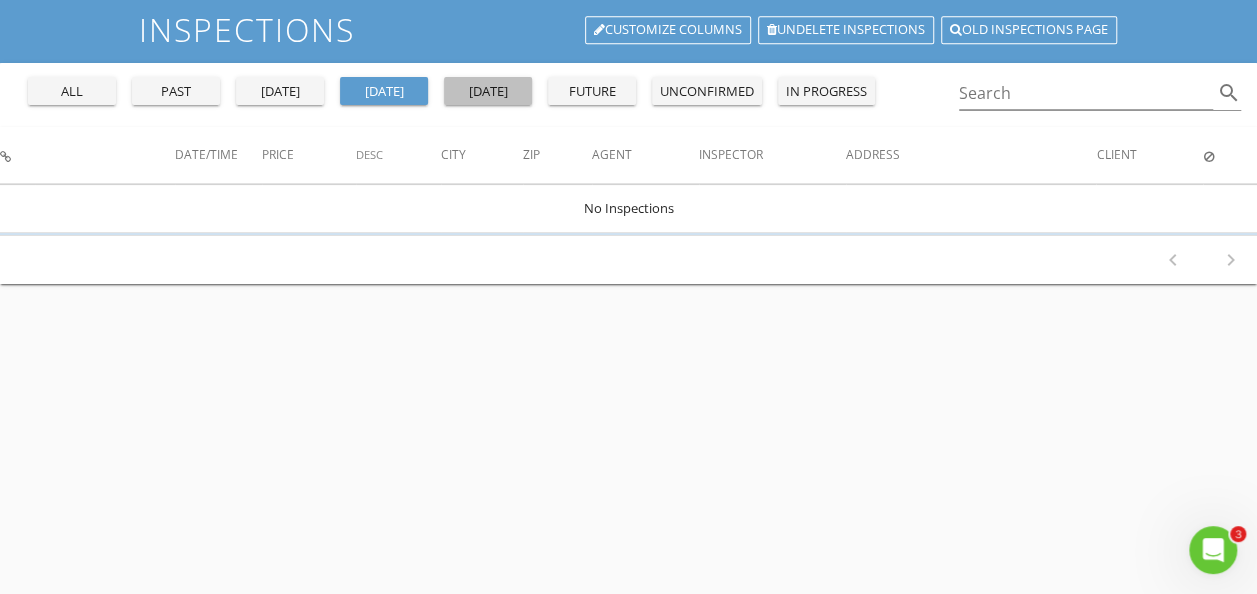 drag, startPoint x: 466, startPoint y: 76, endPoint x: 485, endPoint y: 94, distance: 26.172504 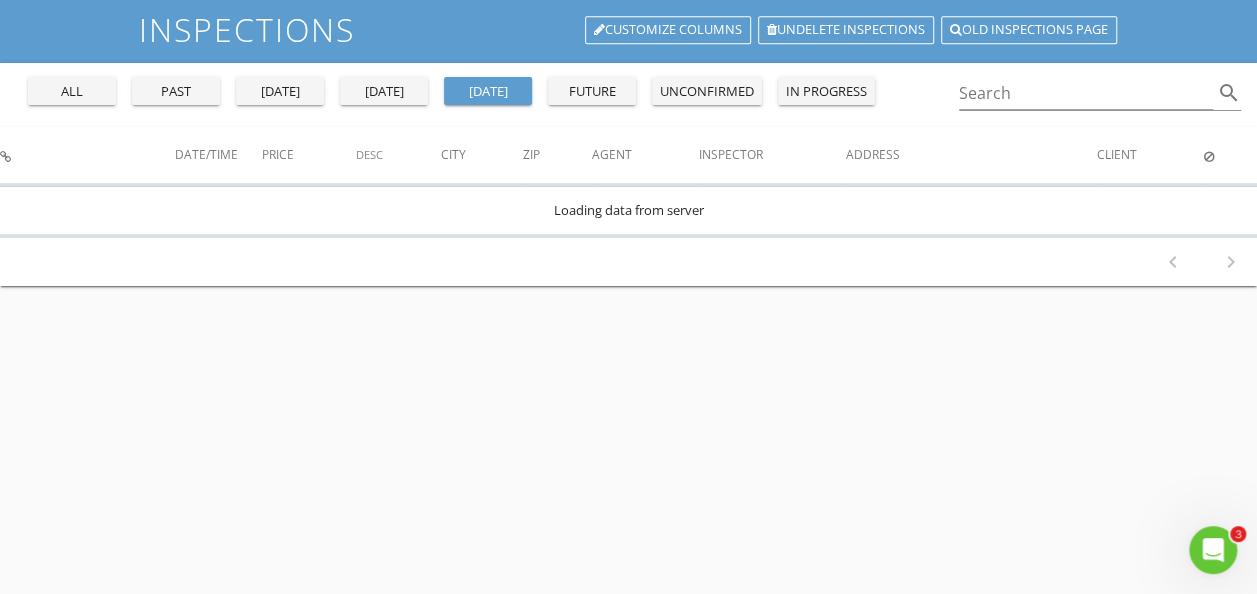 scroll, scrollTop: 16, scrollLeft: 0, axis: vertical 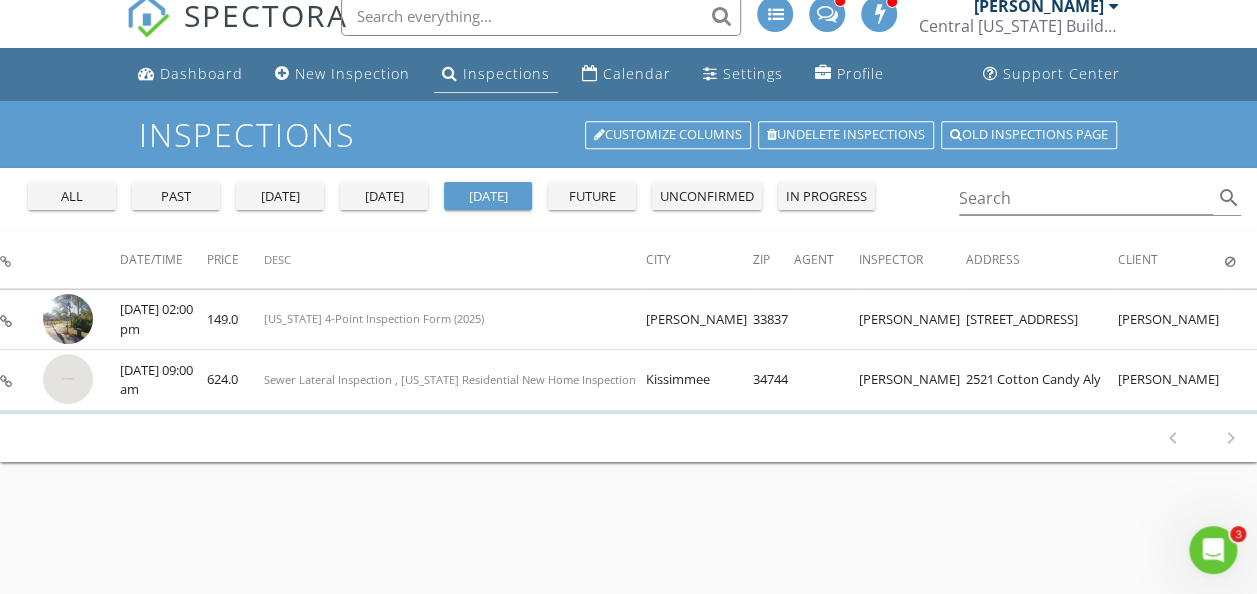 click on "SPECTORA
Mariano Salas
Central Florida Building Inspectors
Role:
Inspector
Dashboard
New Inspection
Inspections
Calendar
Conversations
Tasks
Reporting
Equipment
Settings
What's New
Sign Out
Dashboard
New Inspection
Inspections
Calendar
Settings
Profile
Support Center
Canceled
Client
Address
Inspector
Agent
Zip
City
Desc
Price
Date/Time" at bounding box center [628, 389] 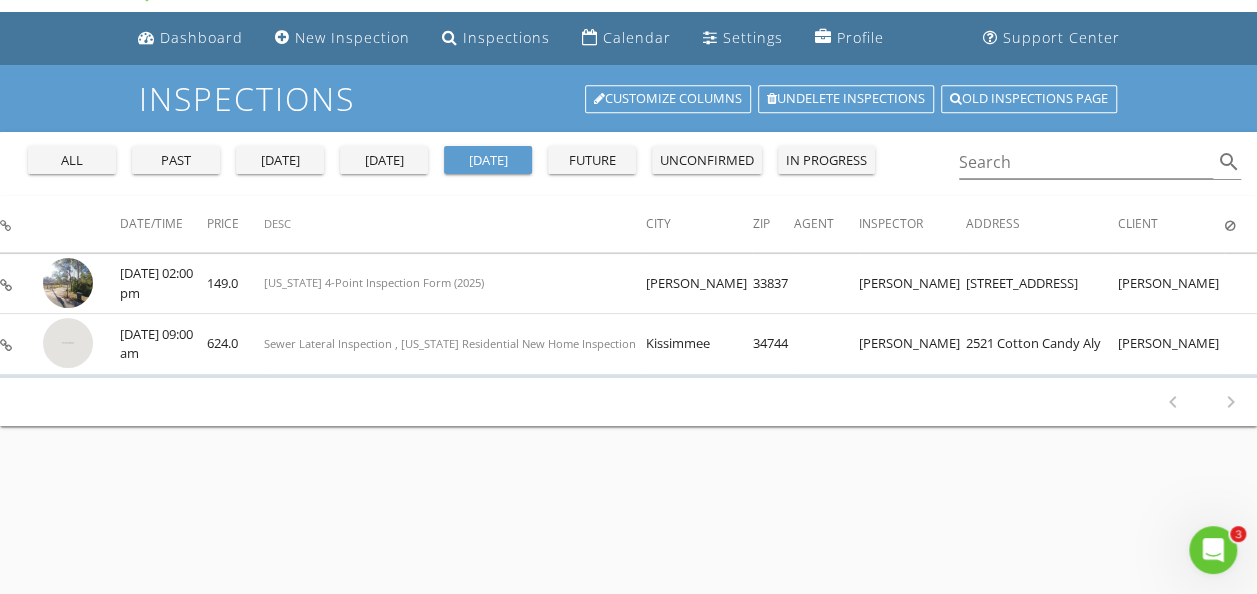 scroll, scrollTop: 0, scrollLeft: 0, axis: both 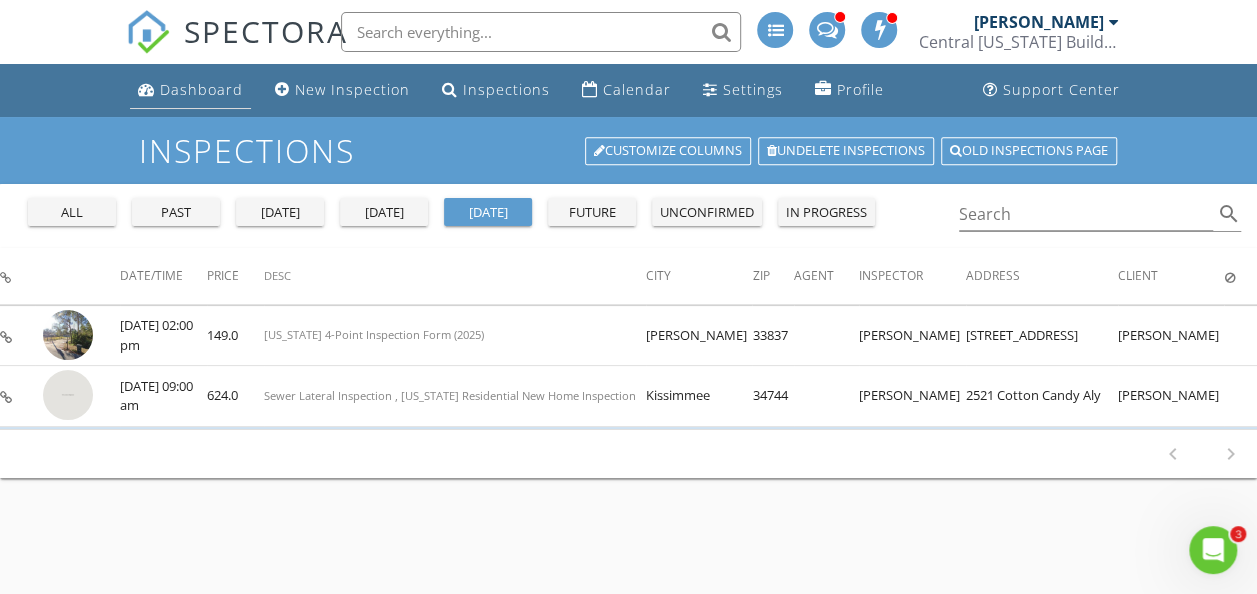 click on "Dashboard" at bounding box center (201, 89) 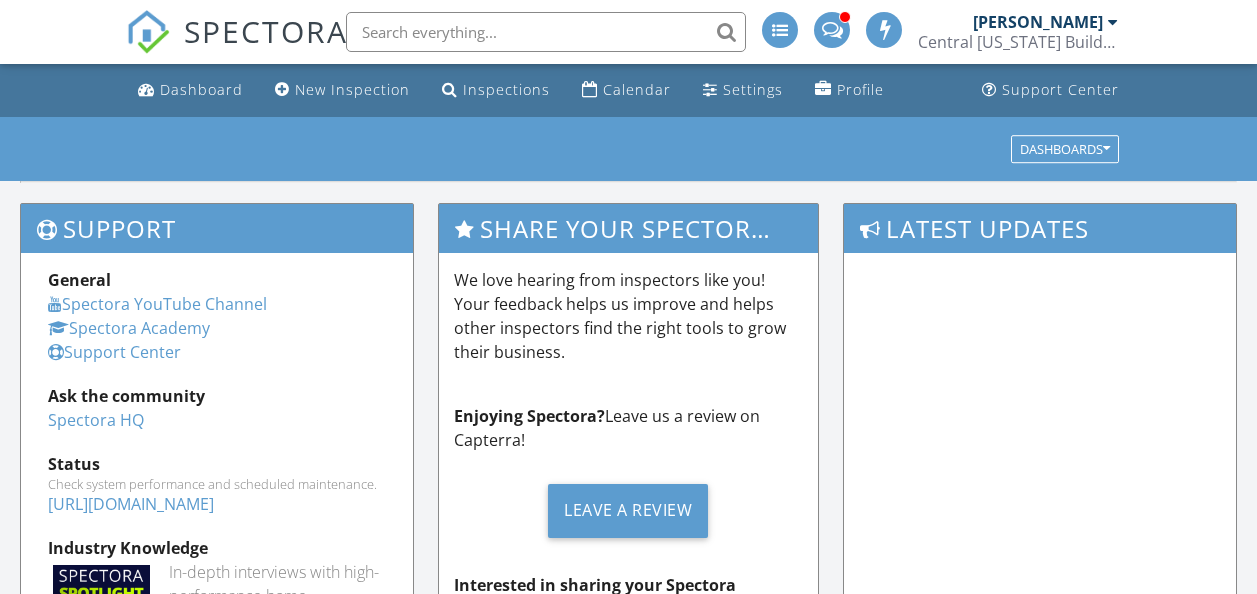 scroll, scrollTop: 0, scrollLeft: 0, axis: both 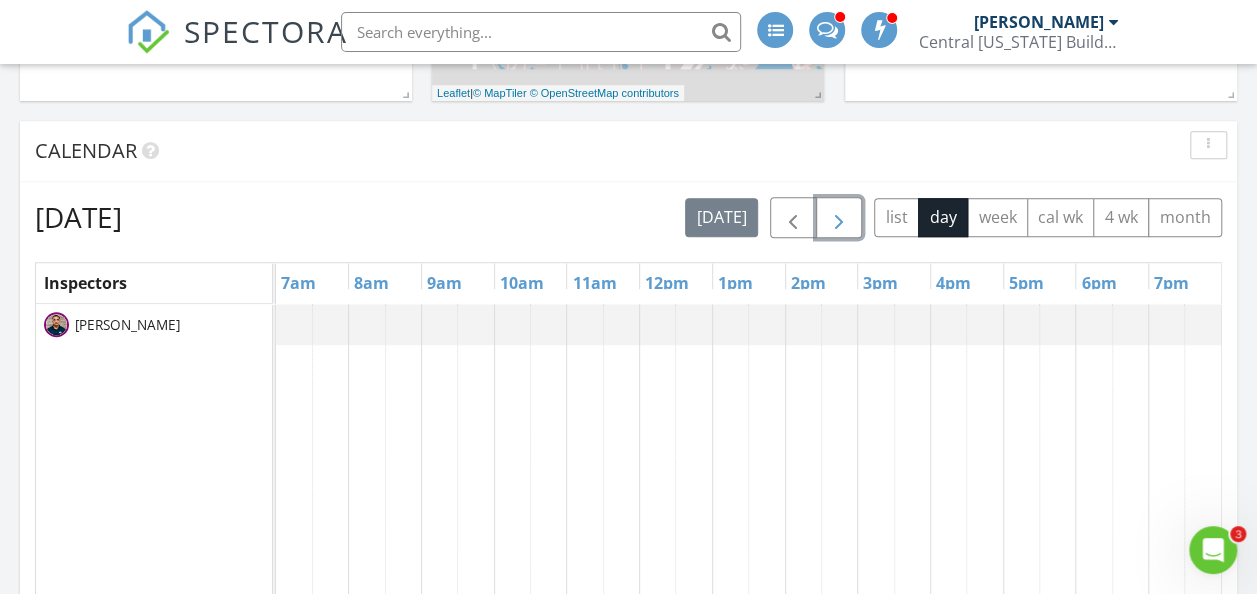 click at bounding box center (839, 218) 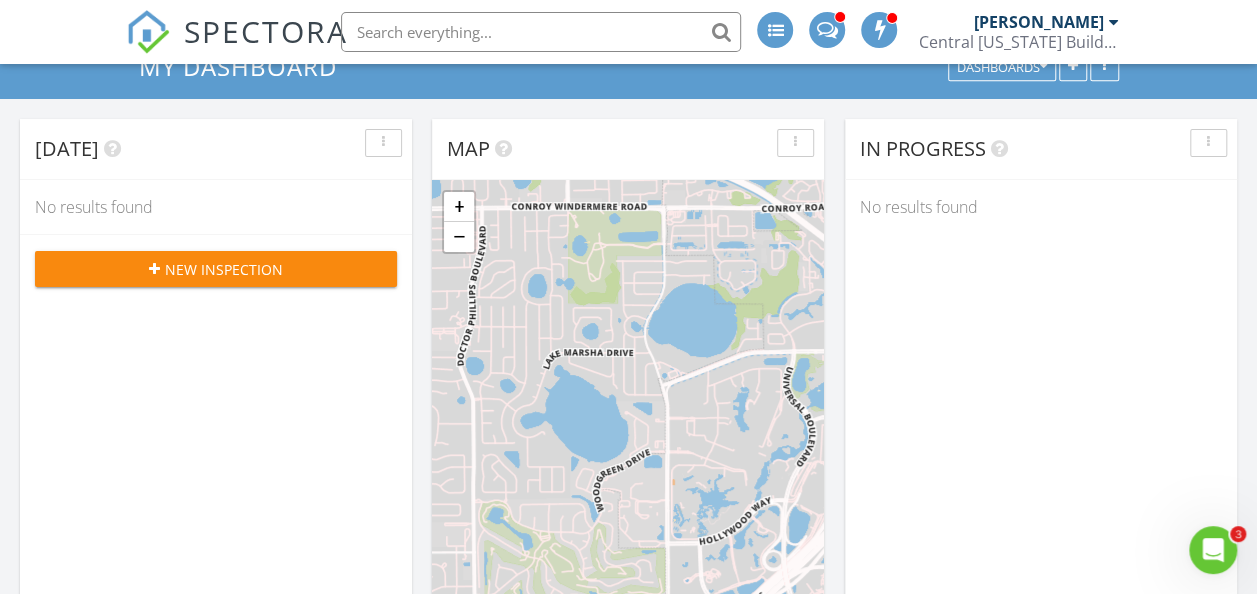 scroll, scrollTop: 0, scrollLeft: 0, axis: both 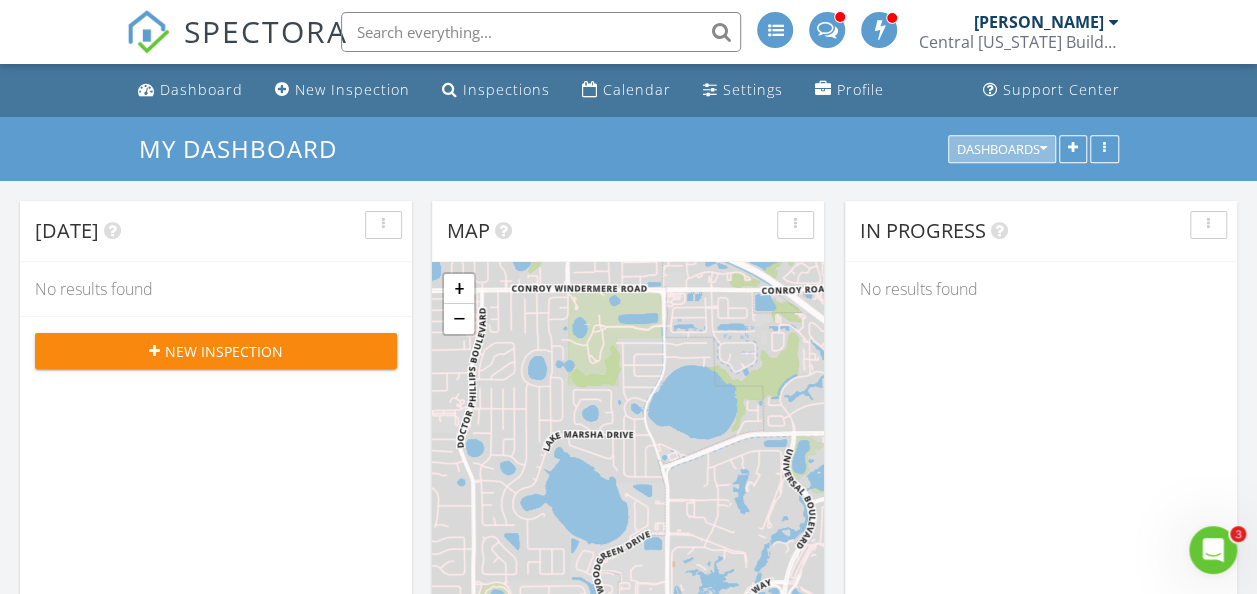 click on "Dashboards" at bounding box center (1002, 149) 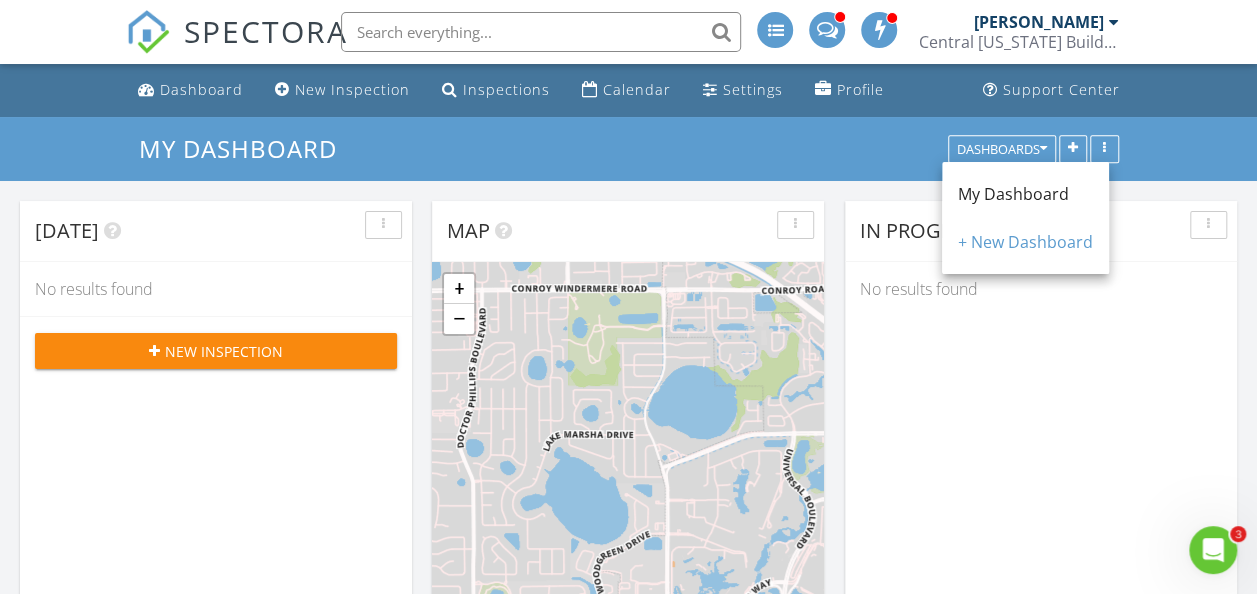 click on "Today             No results found       New Inspection           Map               + − Leaflet  |  © MapTiler   © OpenStreetMap contributors     In Progress             No results found       Calendar                 Monday, July 28, 2025 today list day week cal wk 4 wk month Inspectors 7am 8am 9am 10am 11am 12pm 1pm 2pm 3pm 4pm 5pm 6pm 7pm Mariano Salas
2521 Cotton Candy Aly , Kissimmee 34744
113 Deer Run Dr, Davenport 33837" at bounding box center (628, 1091) 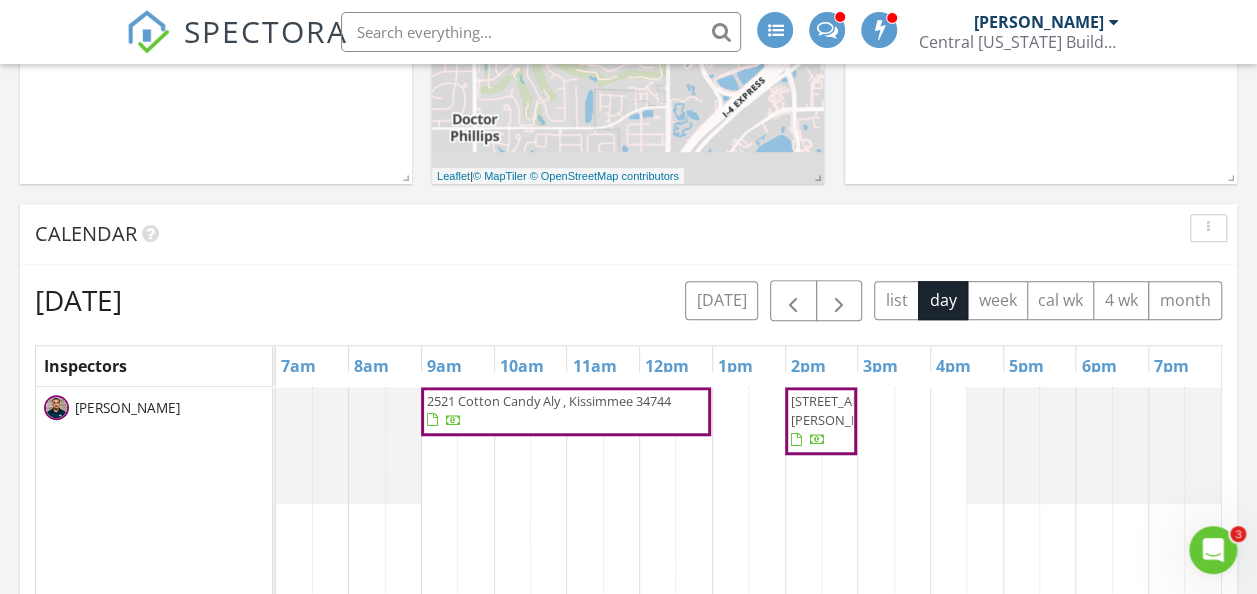 scroll, scrollTop: 600, scrollLeft: 0, axis: vertical 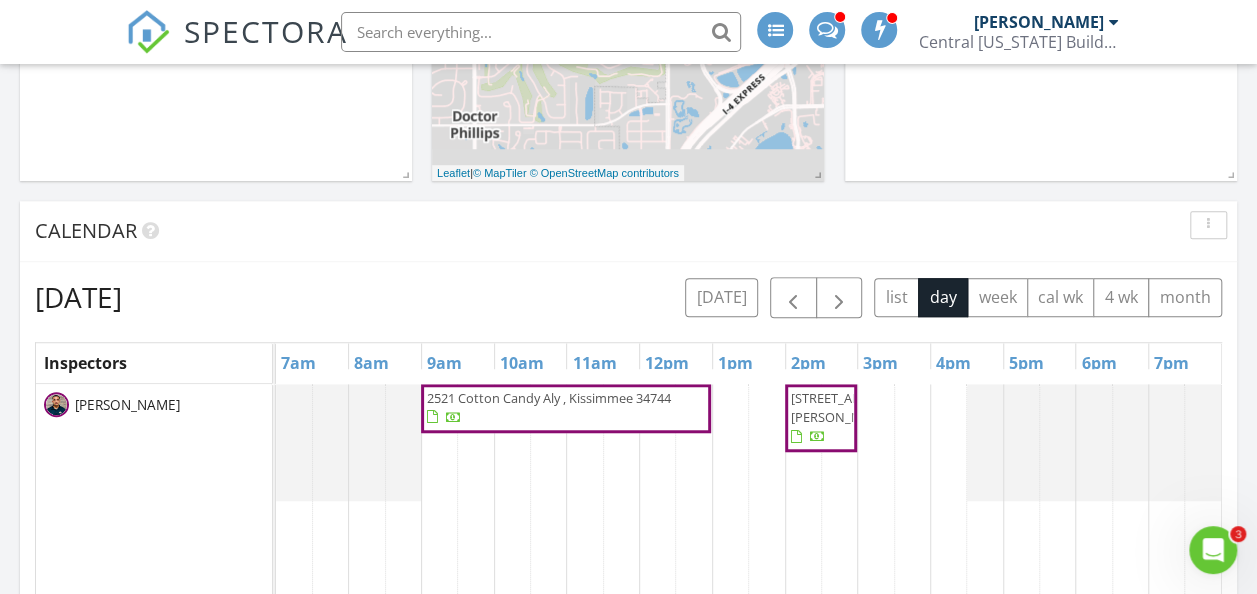 drag, startPoint x: 603, startPoint y: 428, endPoint x: 544, endPoint y: 280, distance: 159.3267 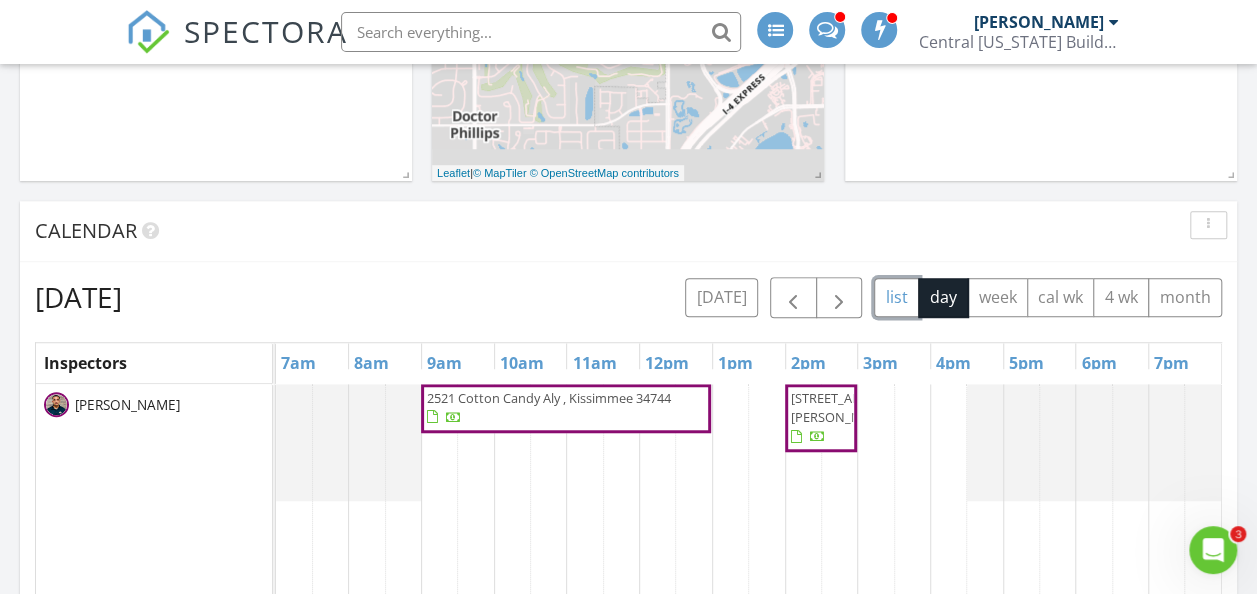 click on "list" at bounding box center (896, 297) 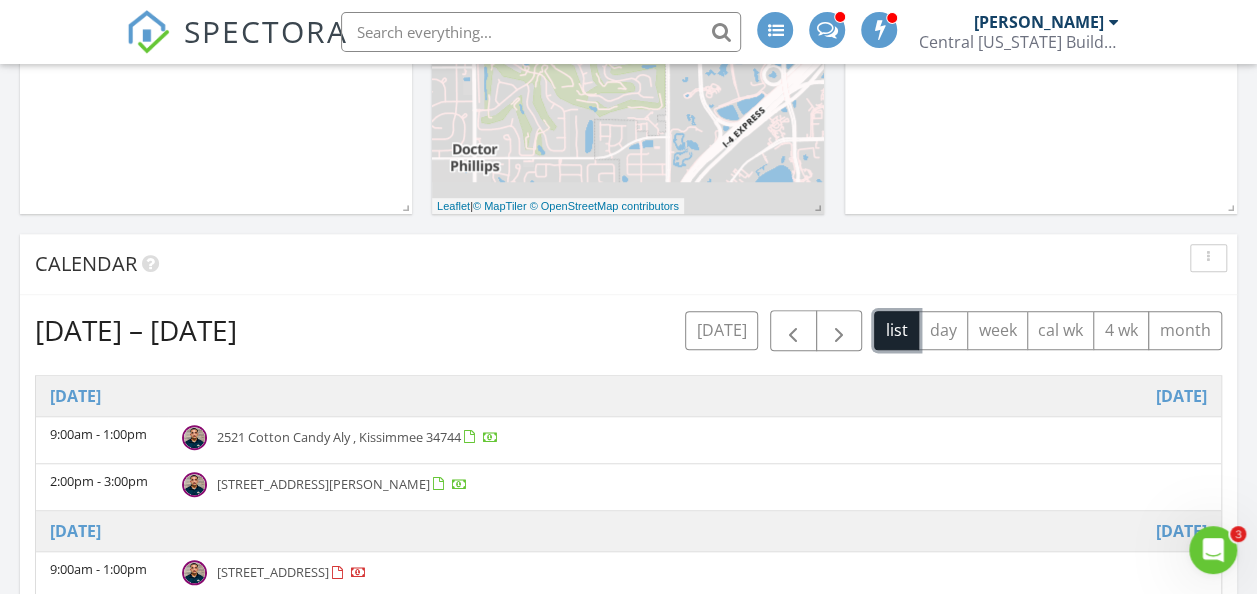 scroll, scrollTop: 513, scrollLeft: 0, axis: vertical 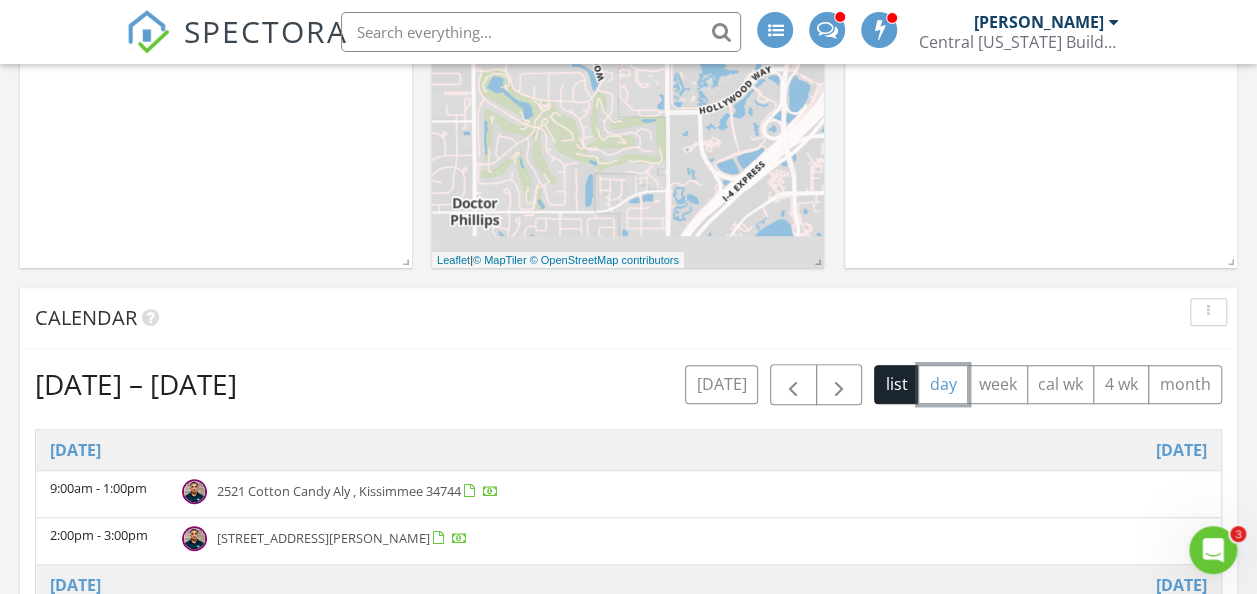 click on "day" at bounding box center (943, 384) 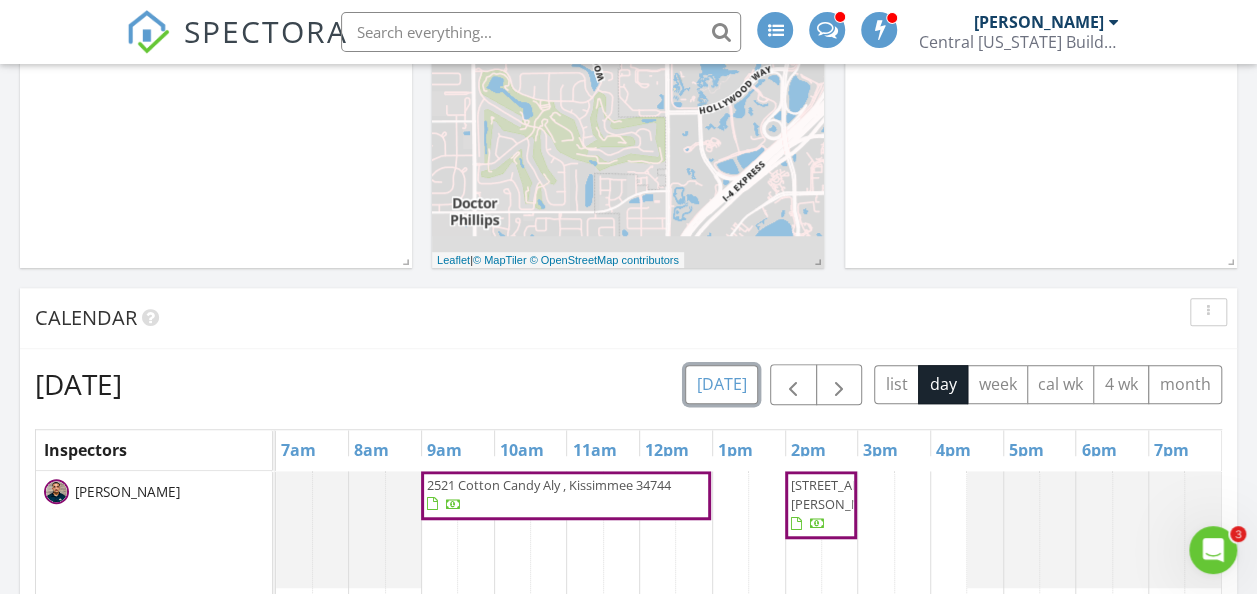 click on "[DATE]" at bounding box center [721, 384] 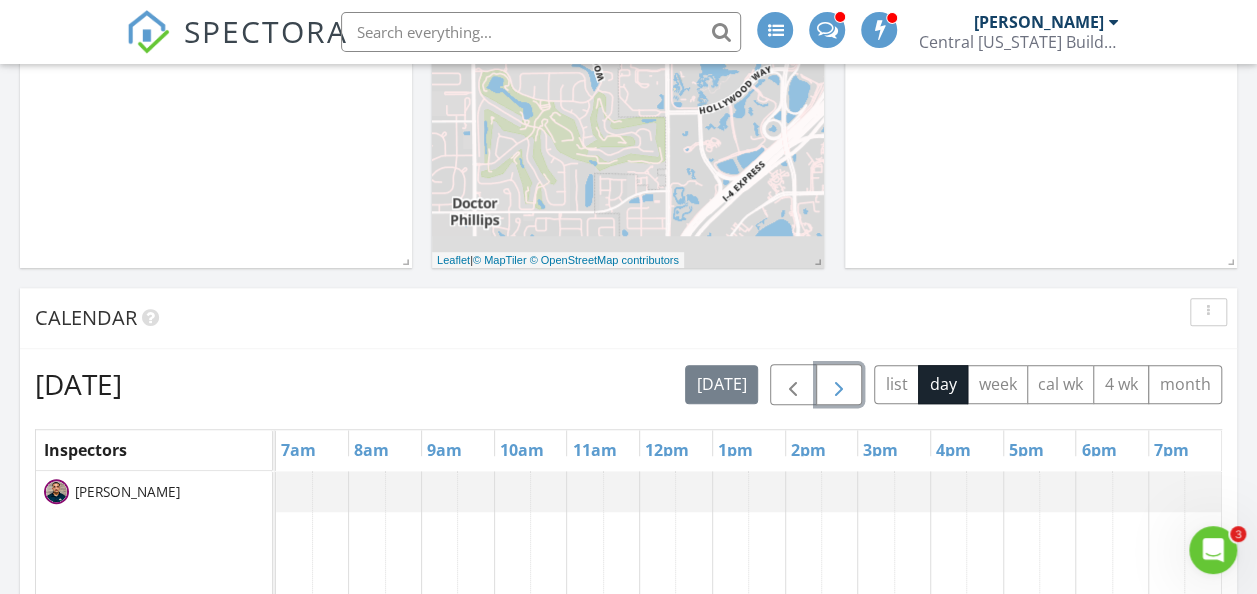 click at bounding box center [839, 385] 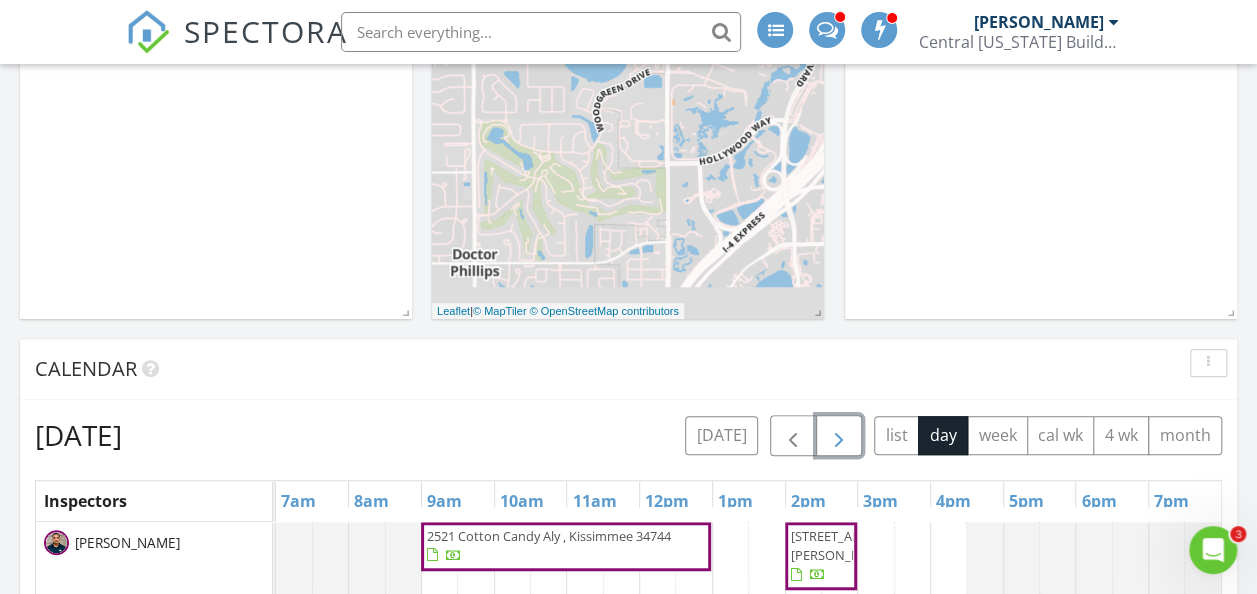 scroll, scrollTop: 473, scrollLeft: 0, axis: vertical 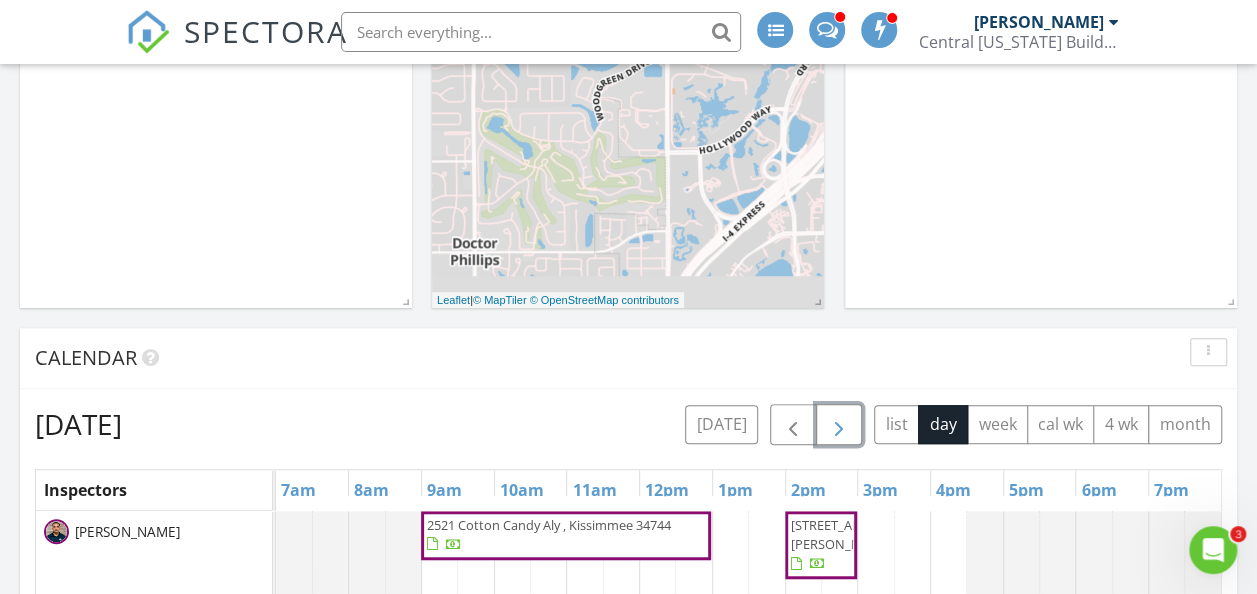 click on "2521 Cotton Candy Aly , Kissimmee 34744" at bounding box center (549, 525) 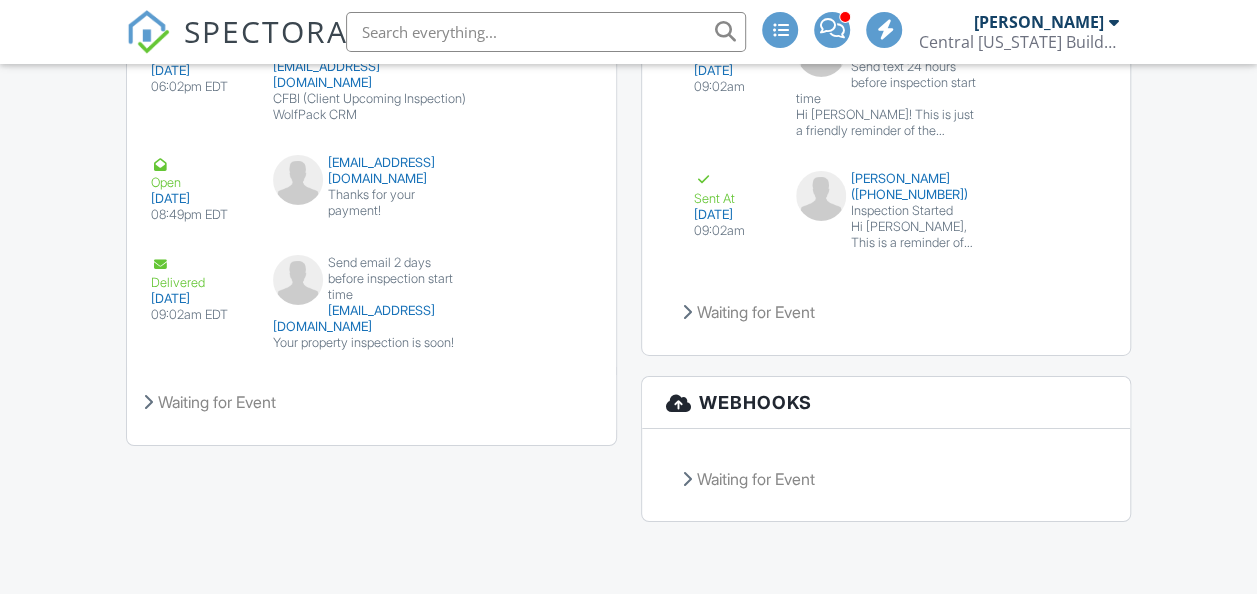scroll, scrollTop: 3186, scrollLeft: 0, axis: vertical 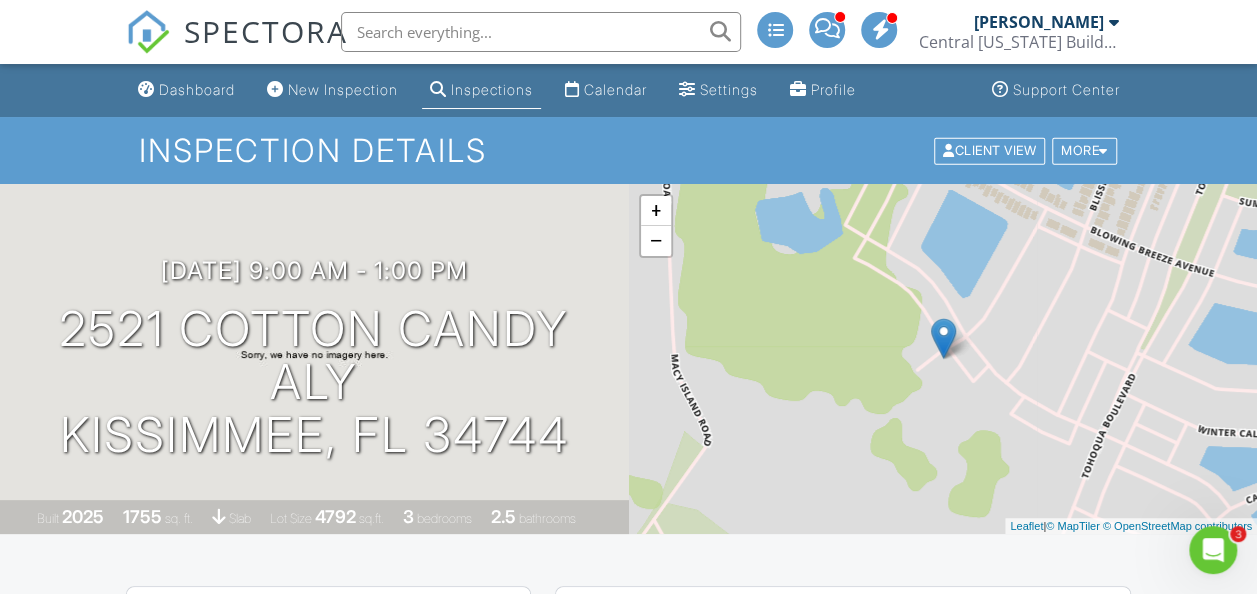 click on "+ − Leaflet  |  © MapTiler   © OpenStreetMap contributors" at bounding box center [943, 359] 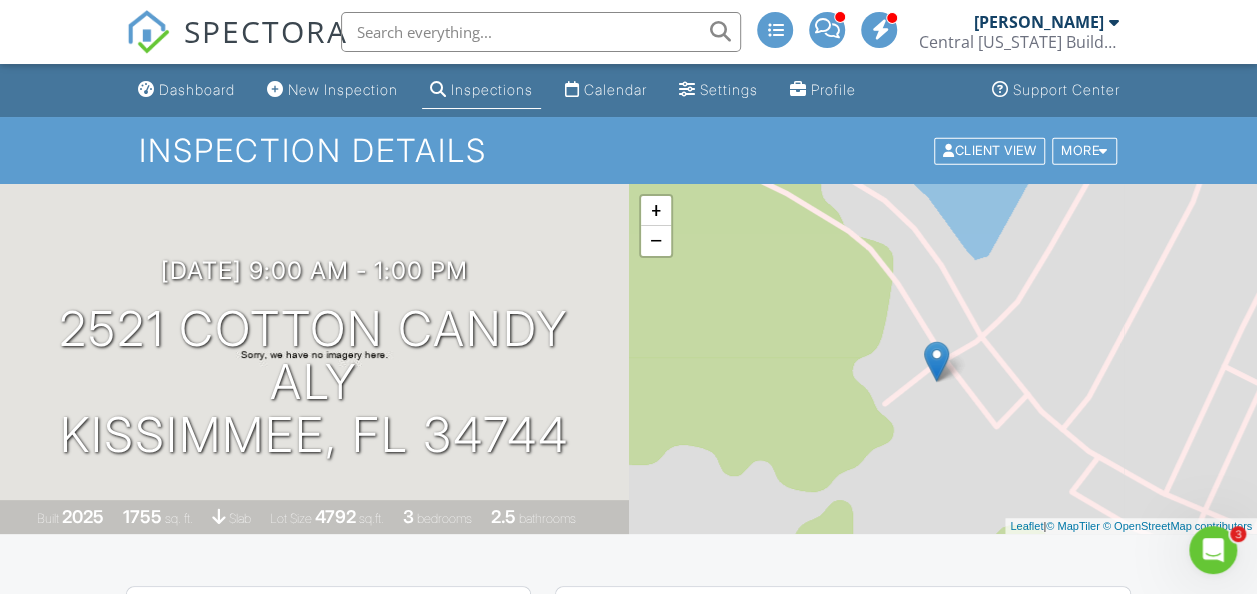 click on "+ − Leaflet  |  © MapTiler   © OpenStreetMap contributors" at bounding box center [943, 359] 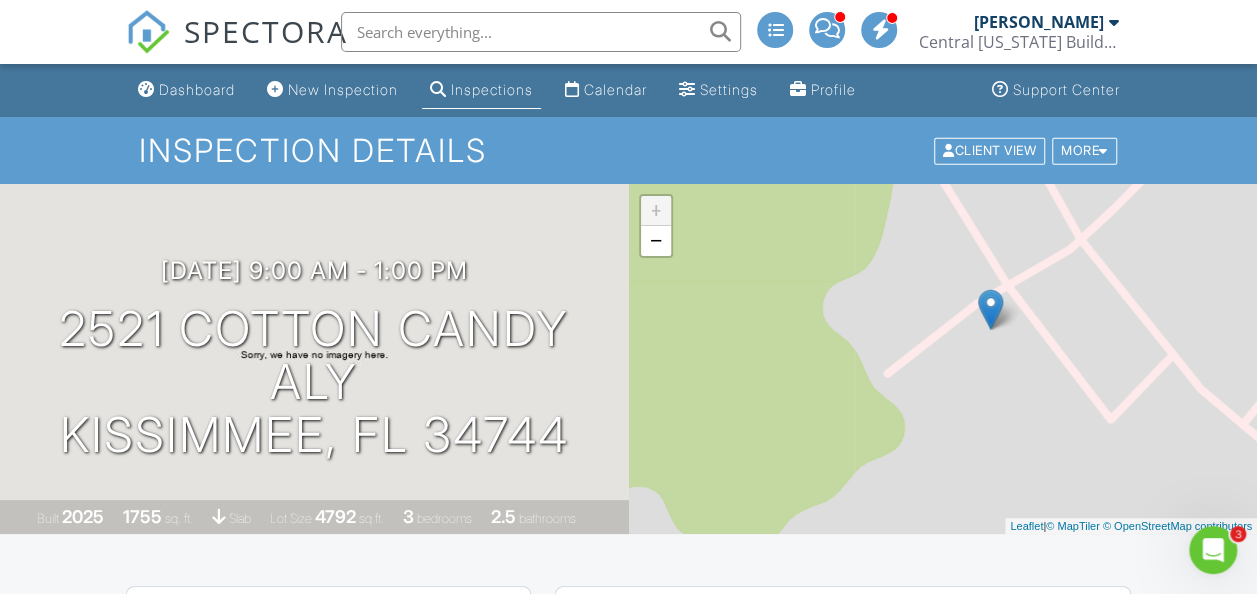 drag, startPoint x: 1002, startPoint y: 302, endPoint x: 1089, endPoint y: 356, distance: 102.396286 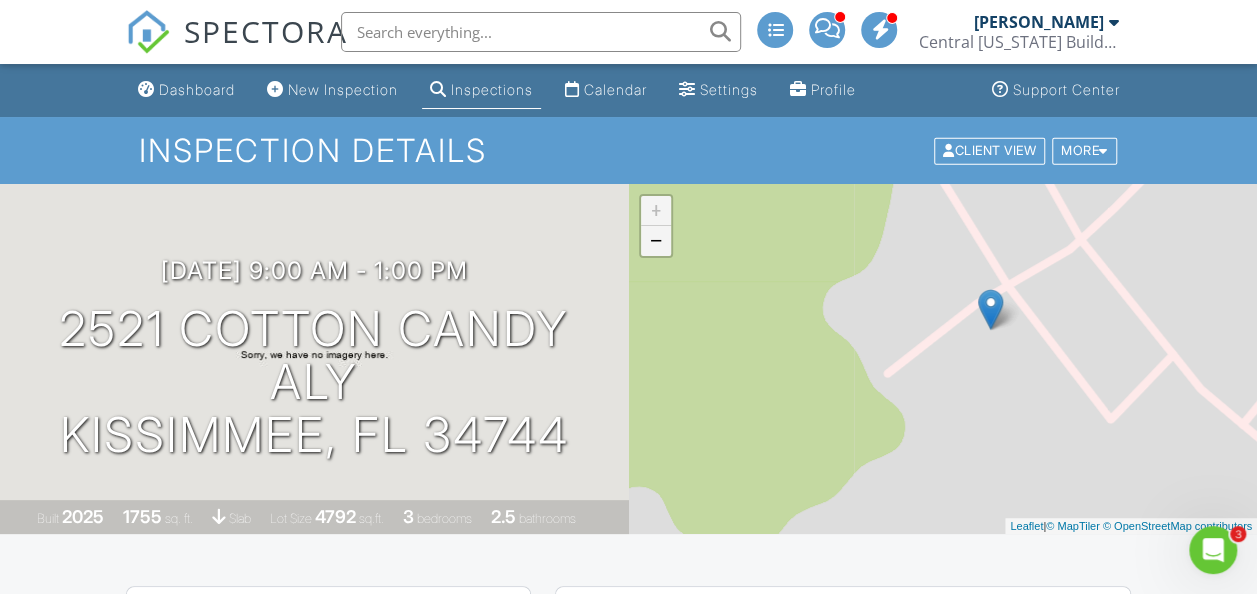 click on "−" at bounding box center [656, 241] 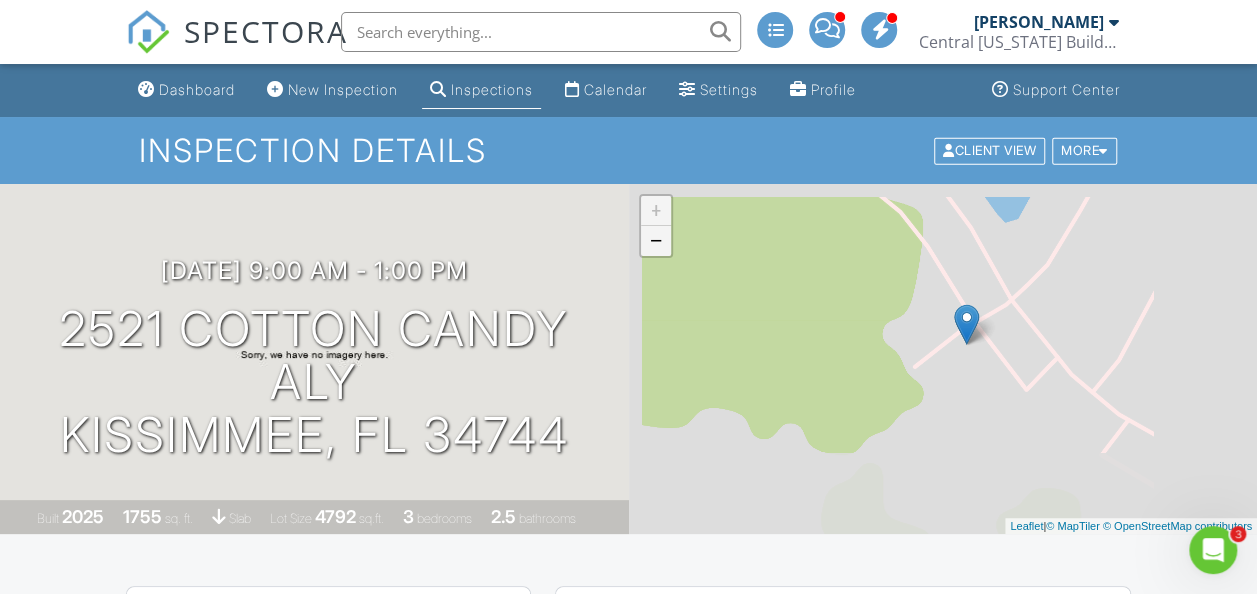 click on "−" at bounding box center (656, 241) 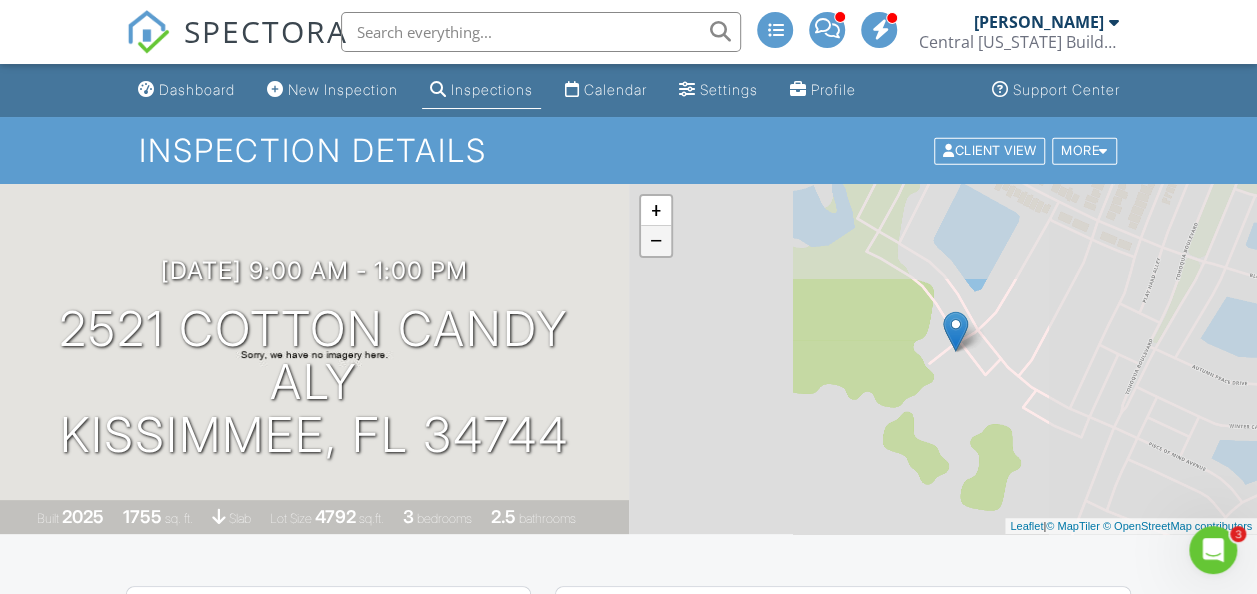 click on "−" at bounding box center (656, 241) 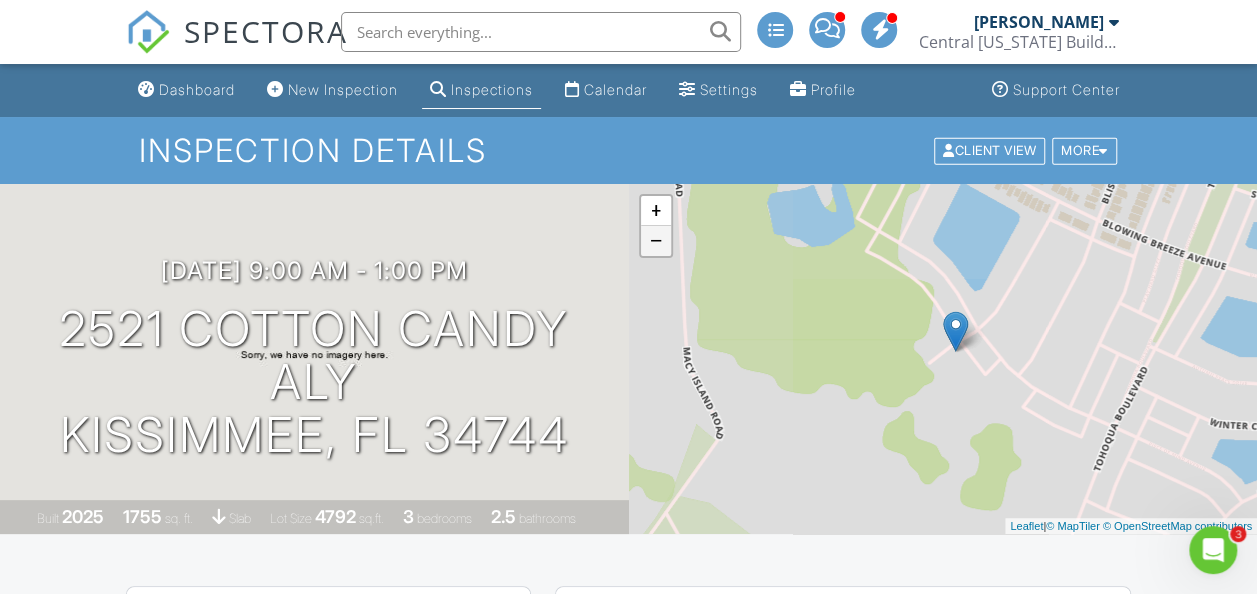 click on "−" at bounding box center (656, 241) 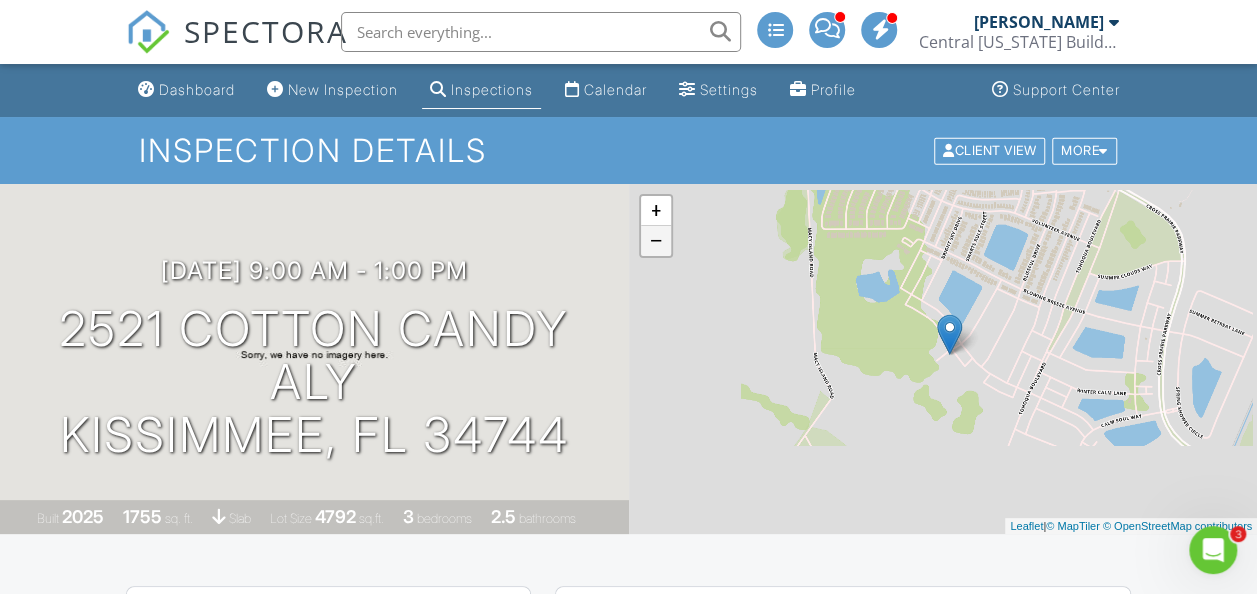 click on "−" at bounding box center [656, 241] 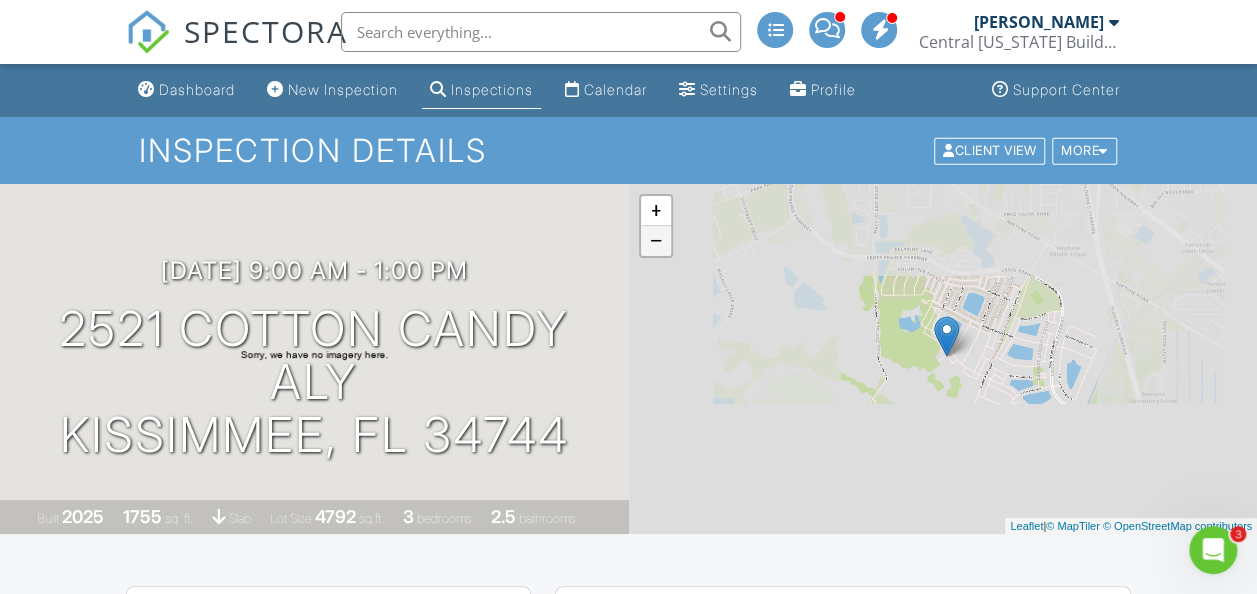 click on "−" at bounding box center [656, 241] 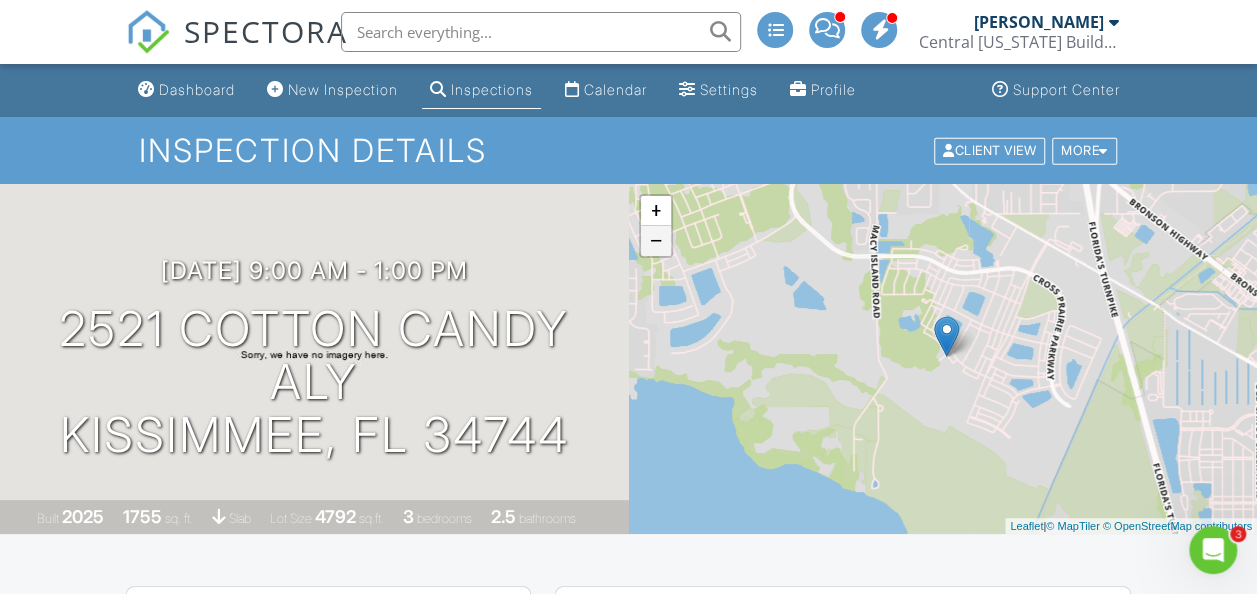 click on "−" at bounding box center [656, 241] 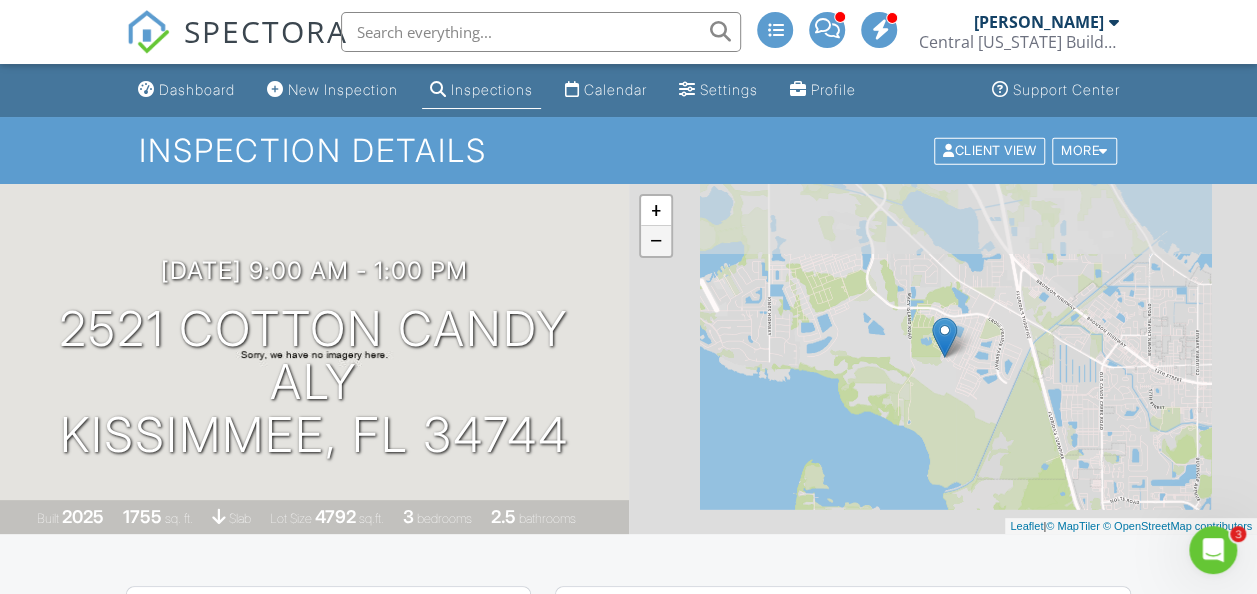click on "−" at bounding box center (656, 241) 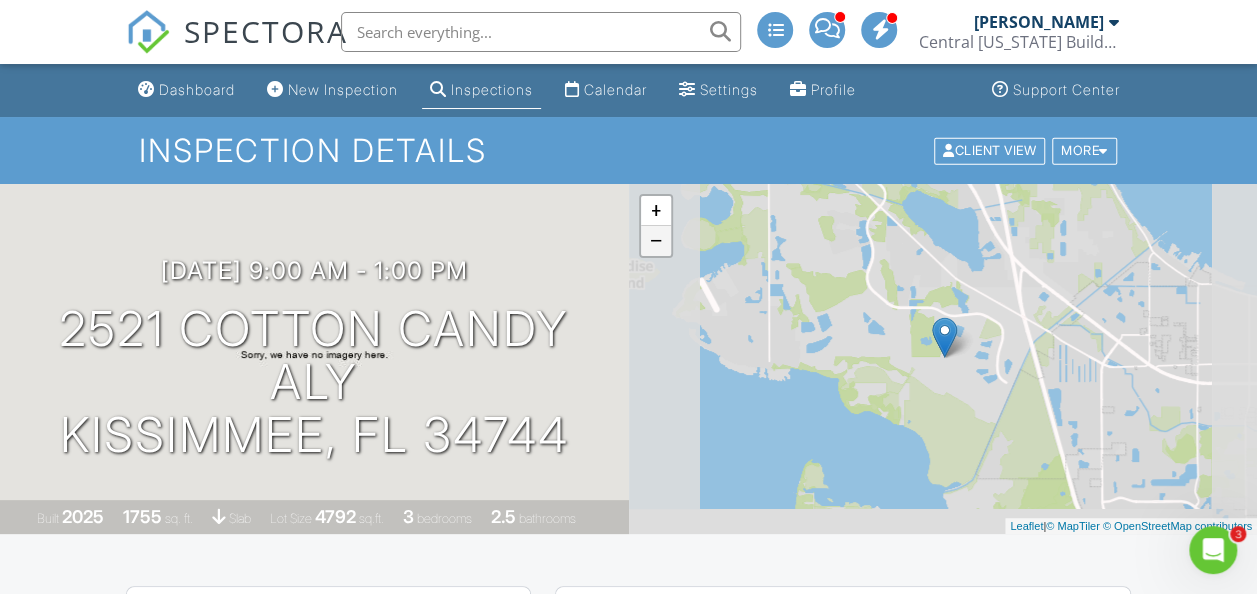 click on "−" at bounding box center (656, 241) 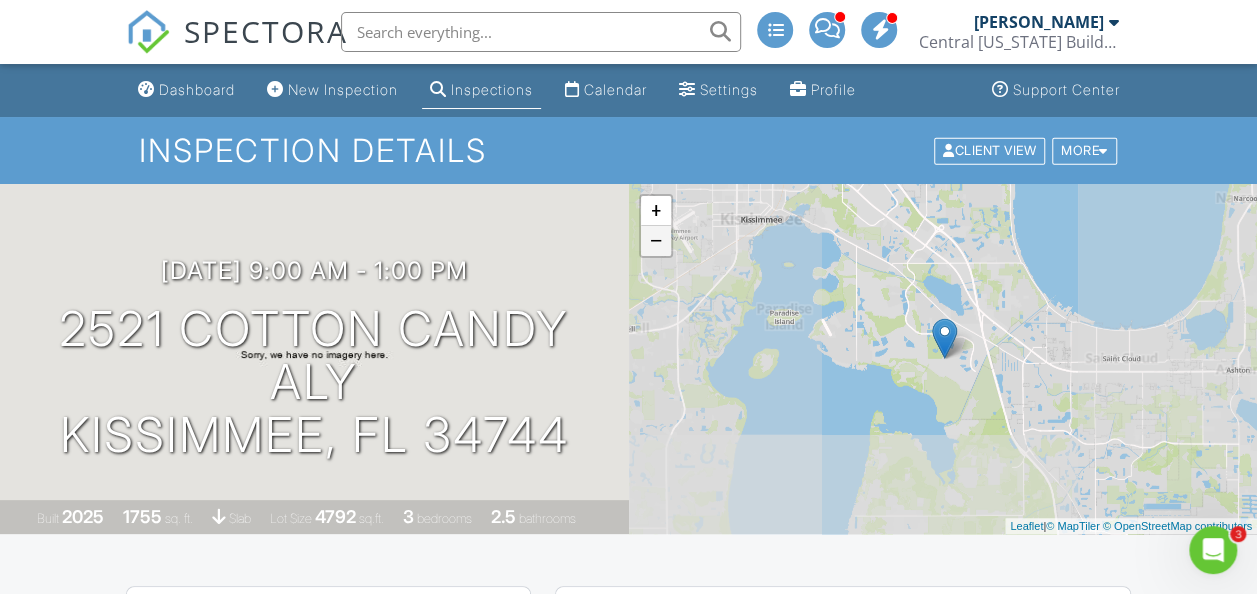 click on "−" at bounding box center (656, 241) 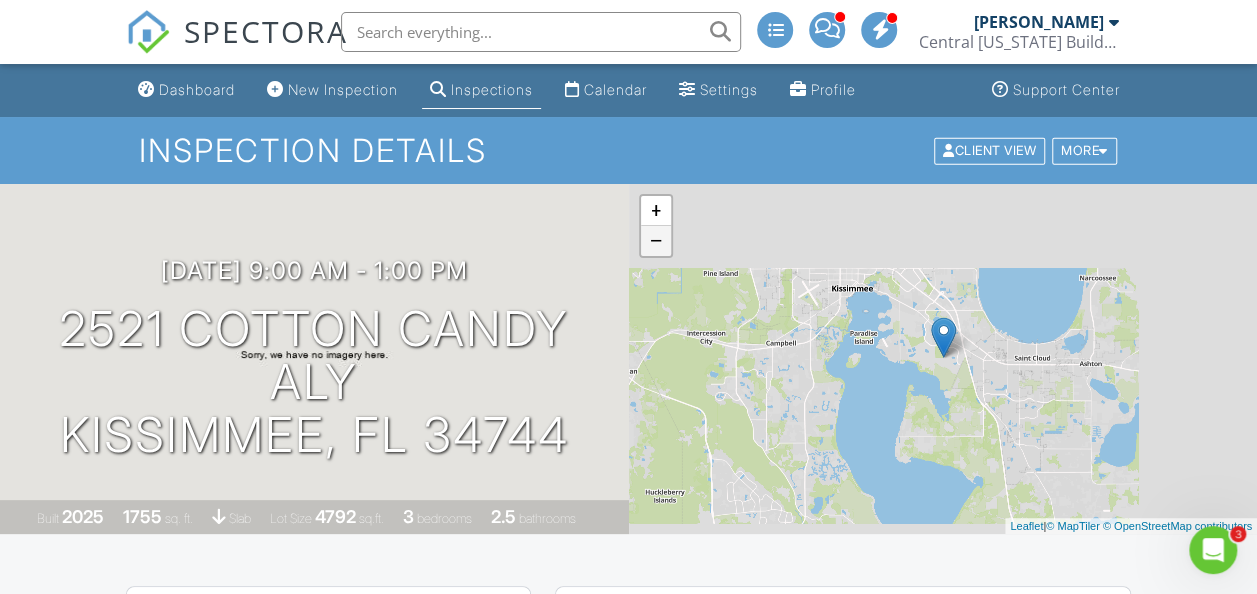click on "−" at bounding box center [656, 241] 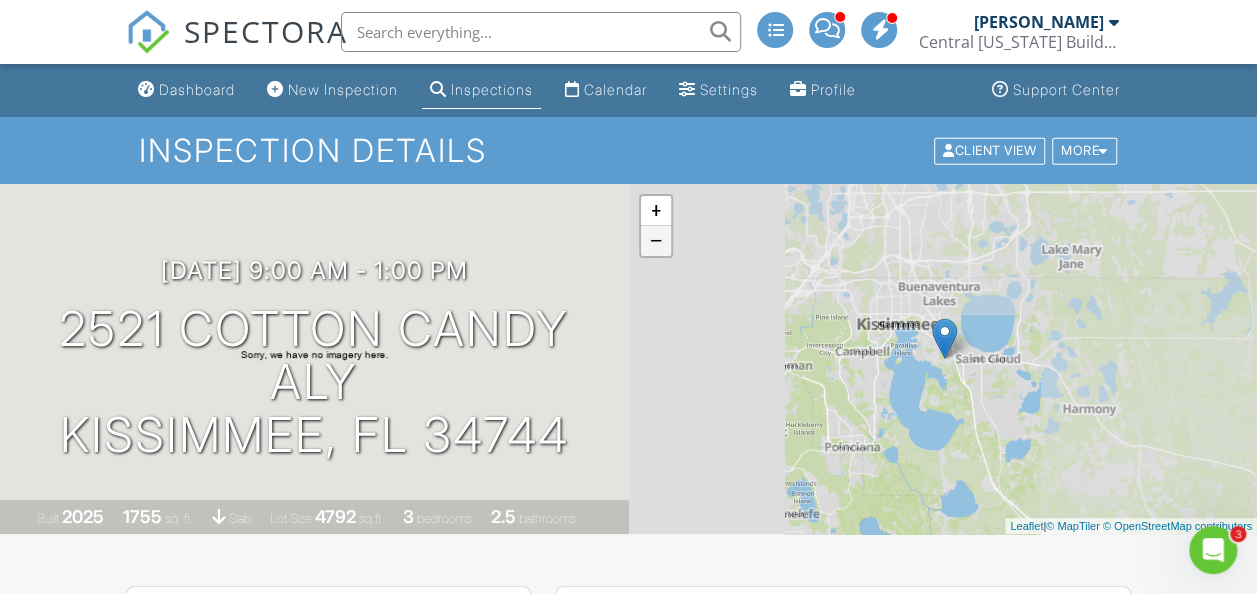 click on "−" at bounding box center (656, 241) 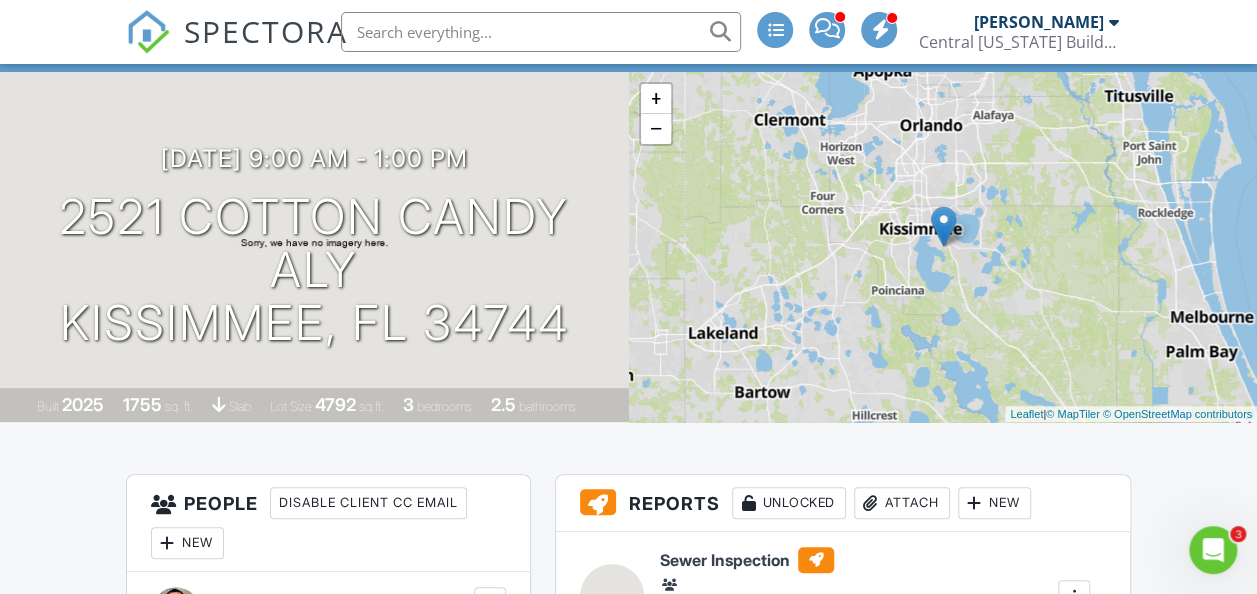 scroll, scrollTop: 0, scrollLeft: 0, axis: both 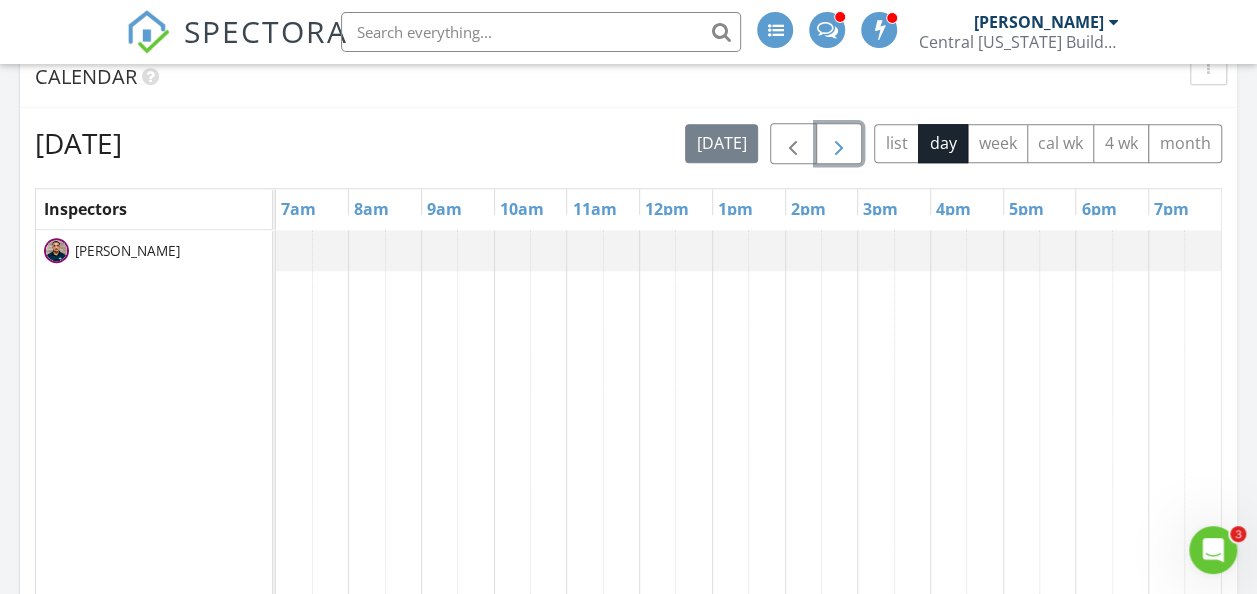 click at bounding box center (839, 143) 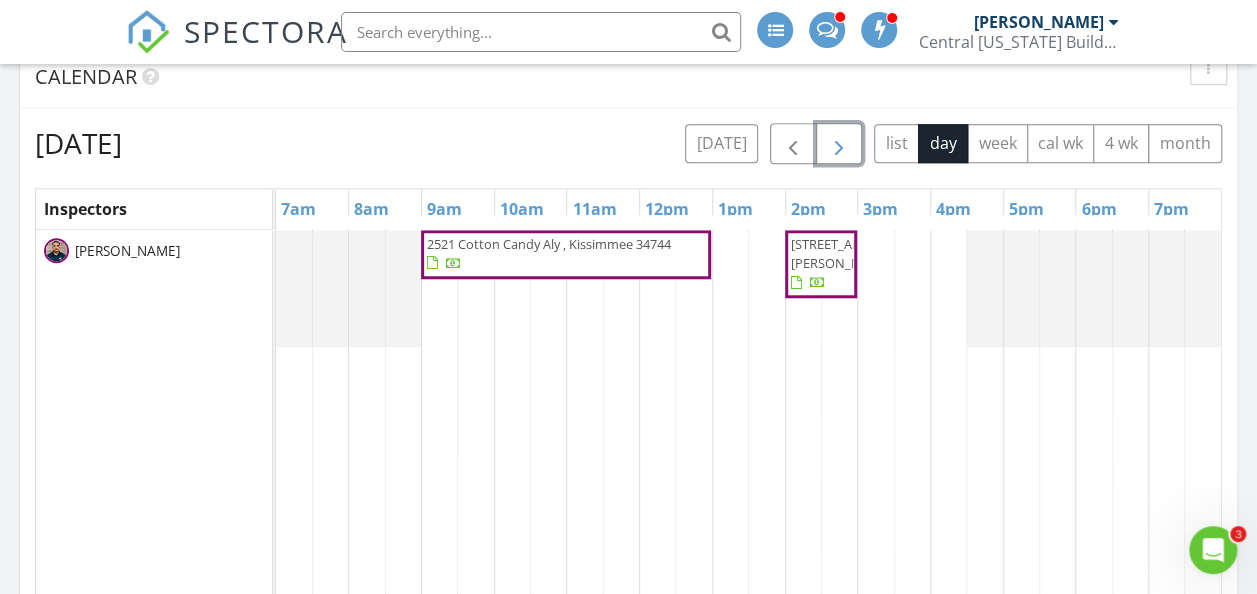 click on "[STREET_ADDRESS][PERSON_NAME]" at bounding box center [847, 253] 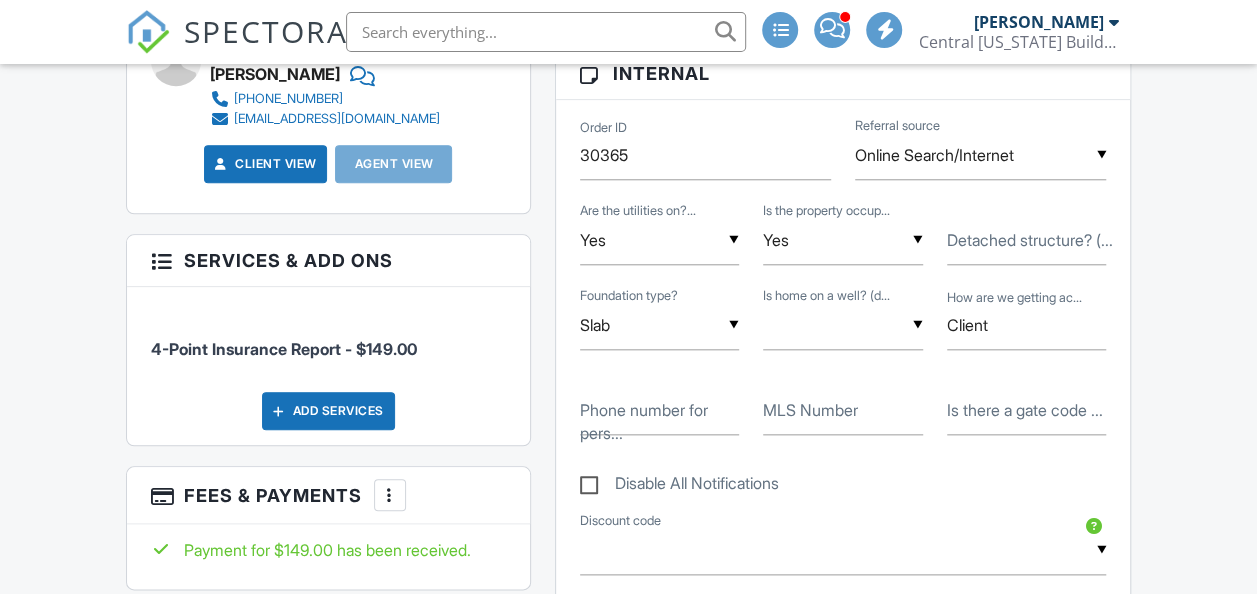 scroll, scrollTop: 84, scrollLeft: 0, axis: vertical 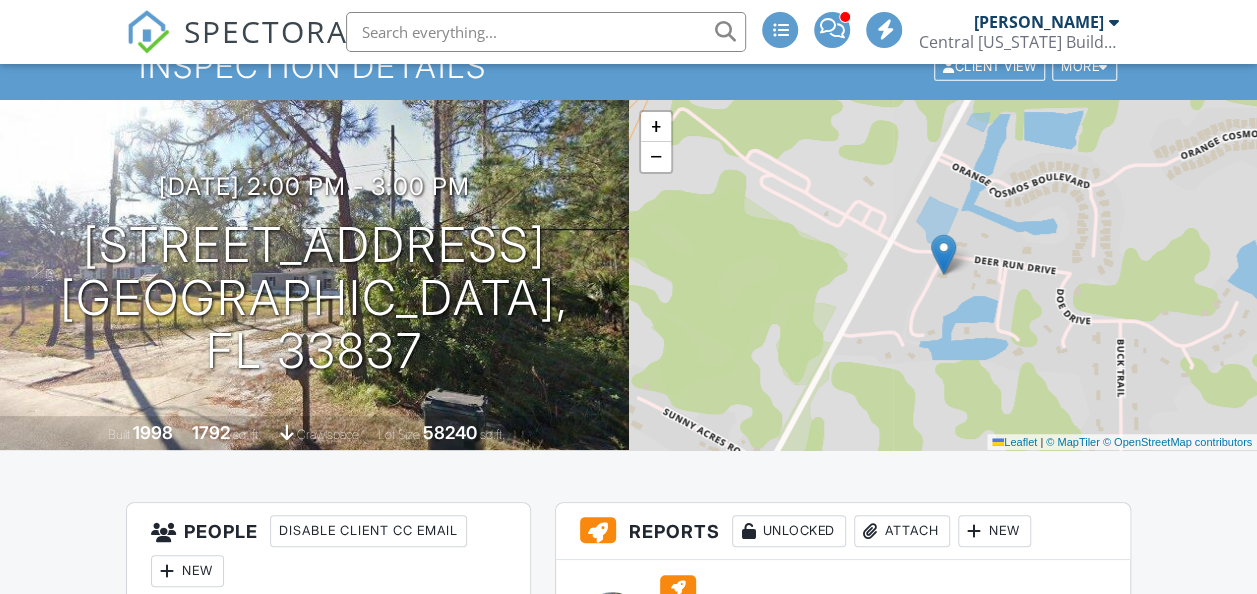 click on "+ −  Leaflet   |   © MapTiler   © OpenStreetMap contributors" at bounding box center [943, 275] 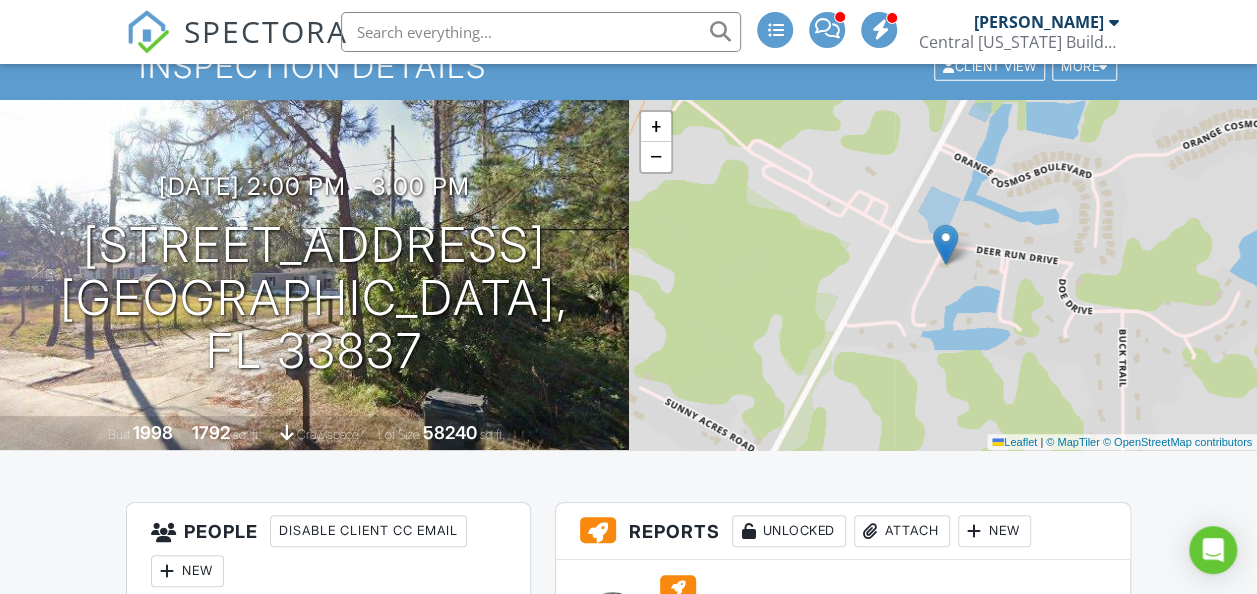 click on "+ −  Leaflet   |   © MapTiler   © OpenStreetMap contributors" at bounding box center (943, 275) 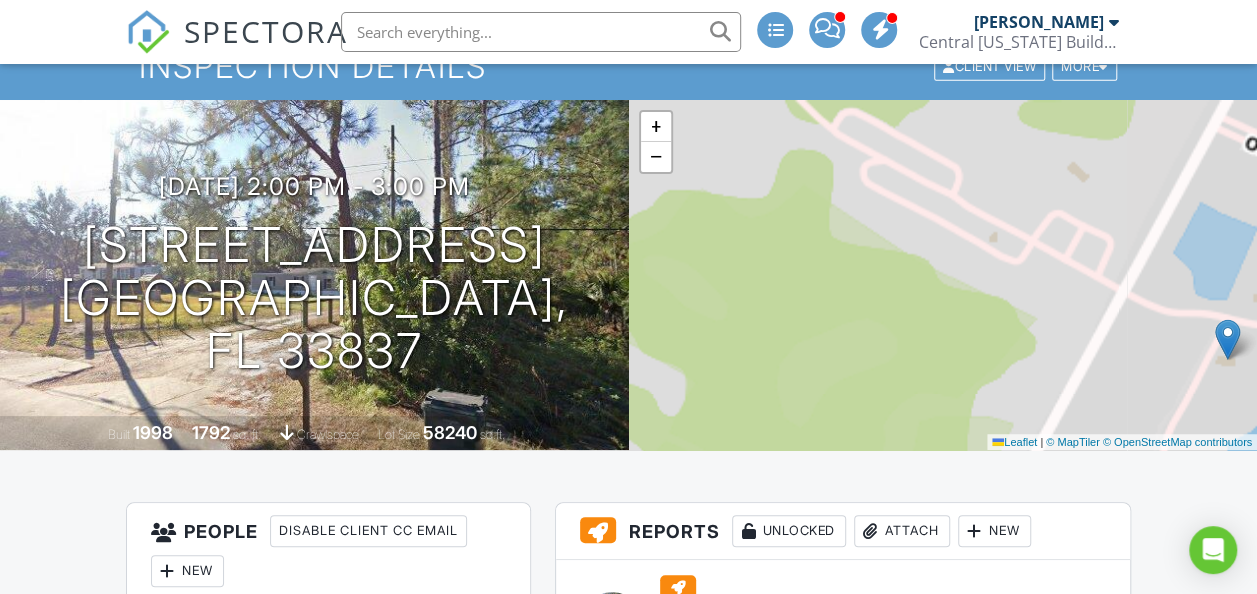click on "+ −  Leaflet   |   © MapTiler   © OpenStreetMap contributors" at bounding box center (943, 275) 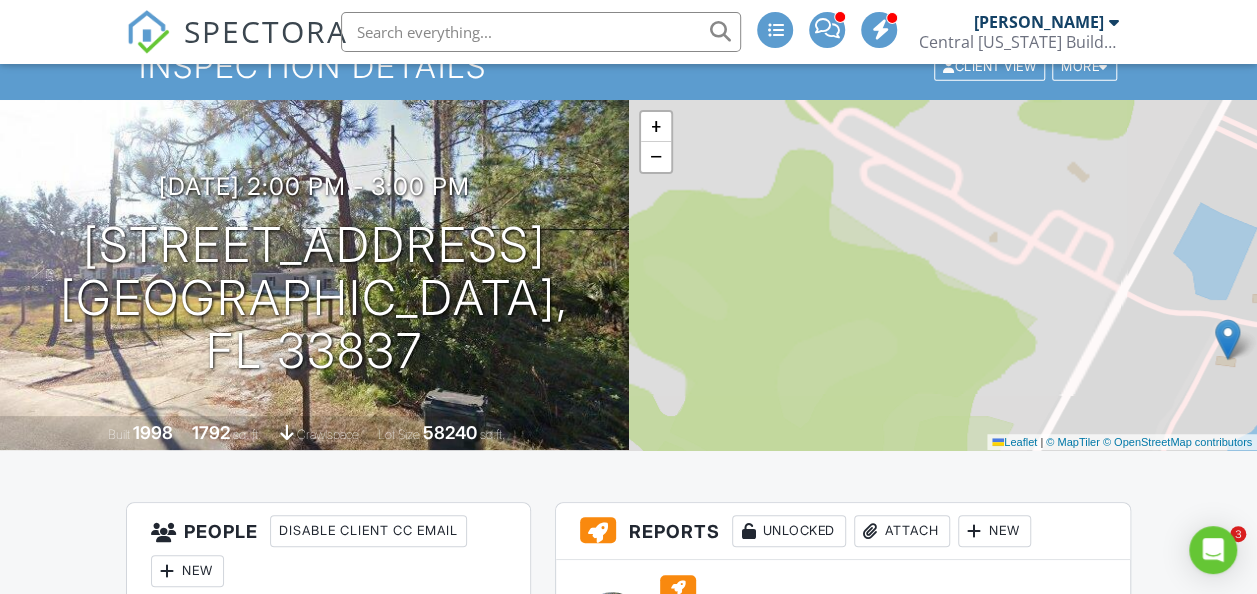 click on "+ −  Leaflet   |   © MapTiler   © OpenStreetMap contributors" at bounding box center (943, 275) 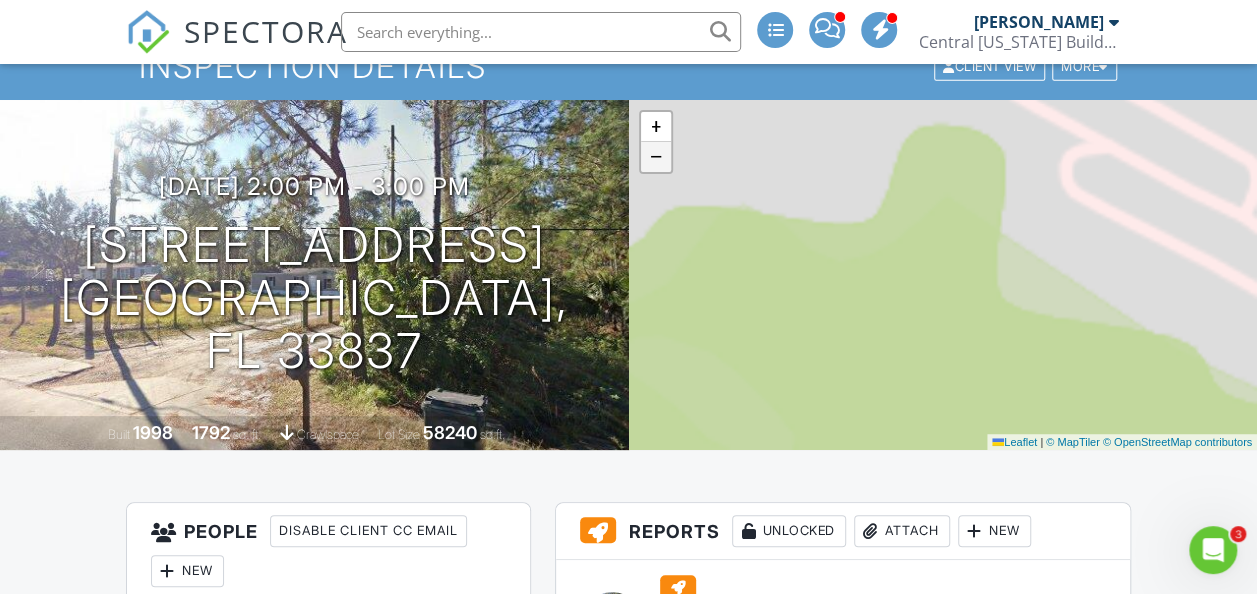 scroll, scrollTop: 0, scrollLeft: 0, axis: both 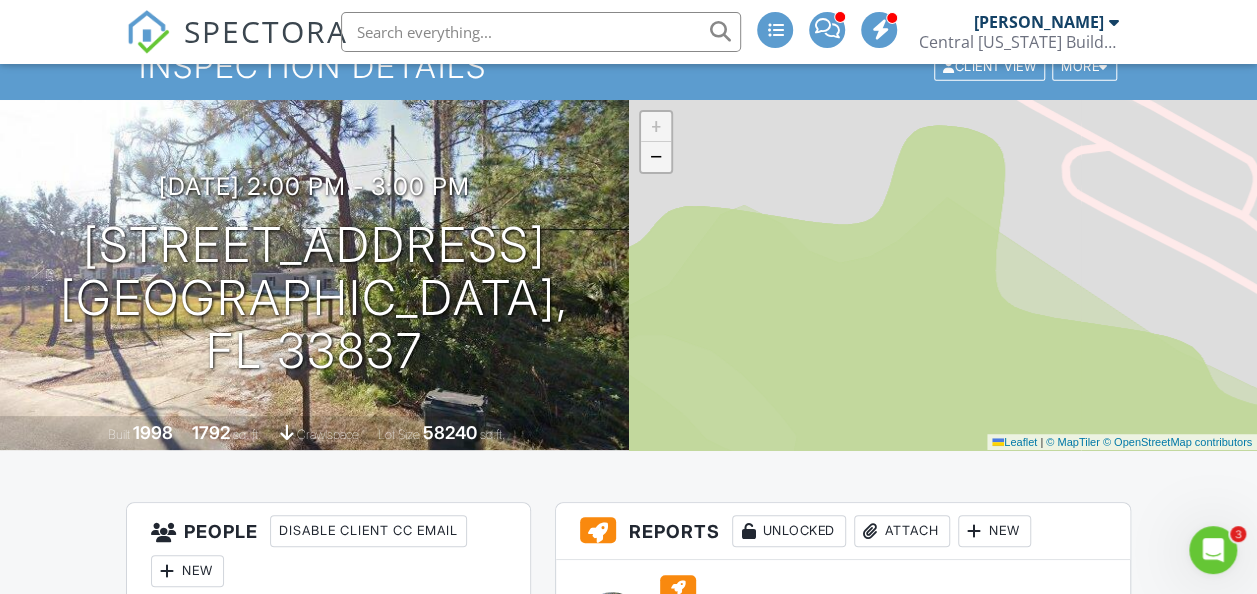 click on "−" at bounding box center [656, 157] 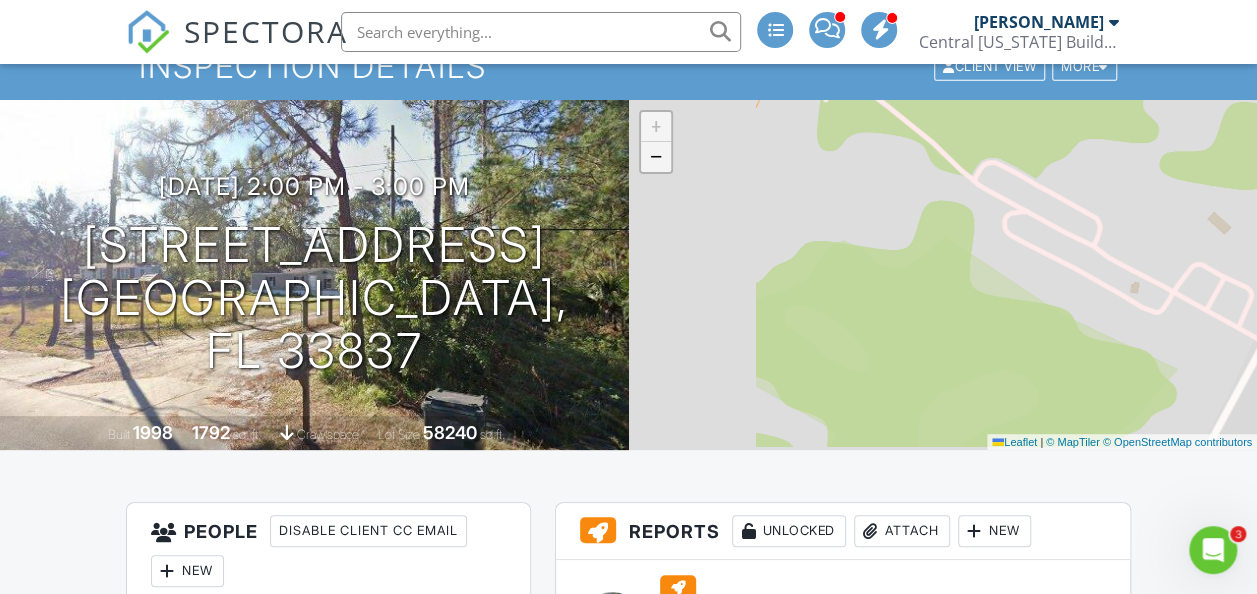 click on "−" at bounding box center (656, 157) 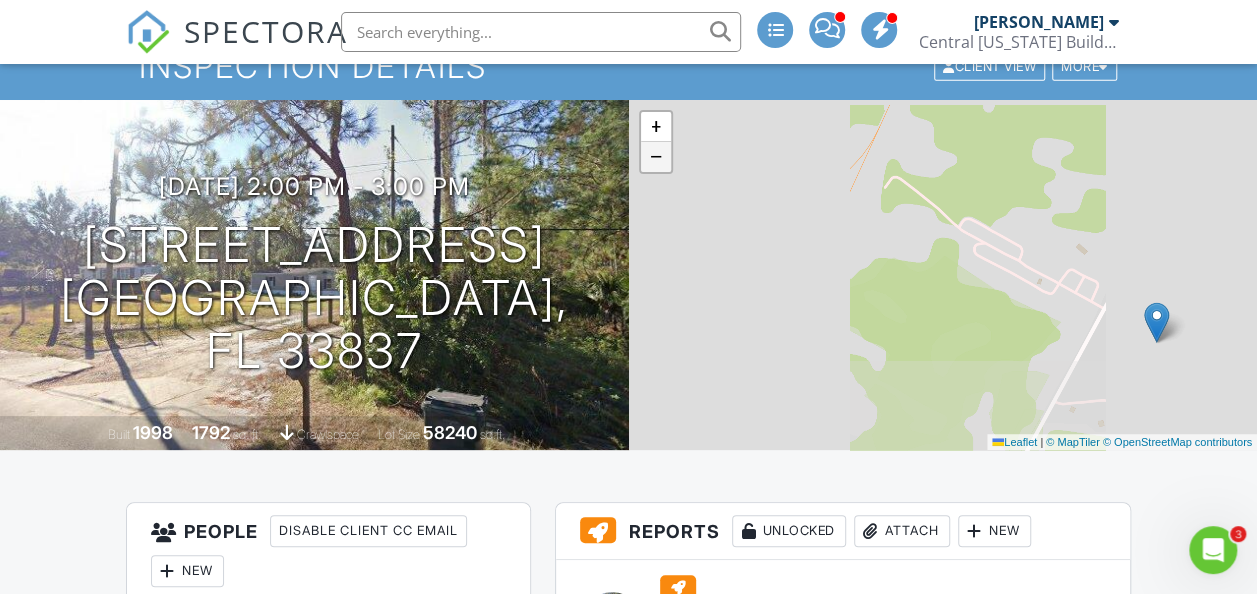 click on "−" at bounding box center (656, 157) 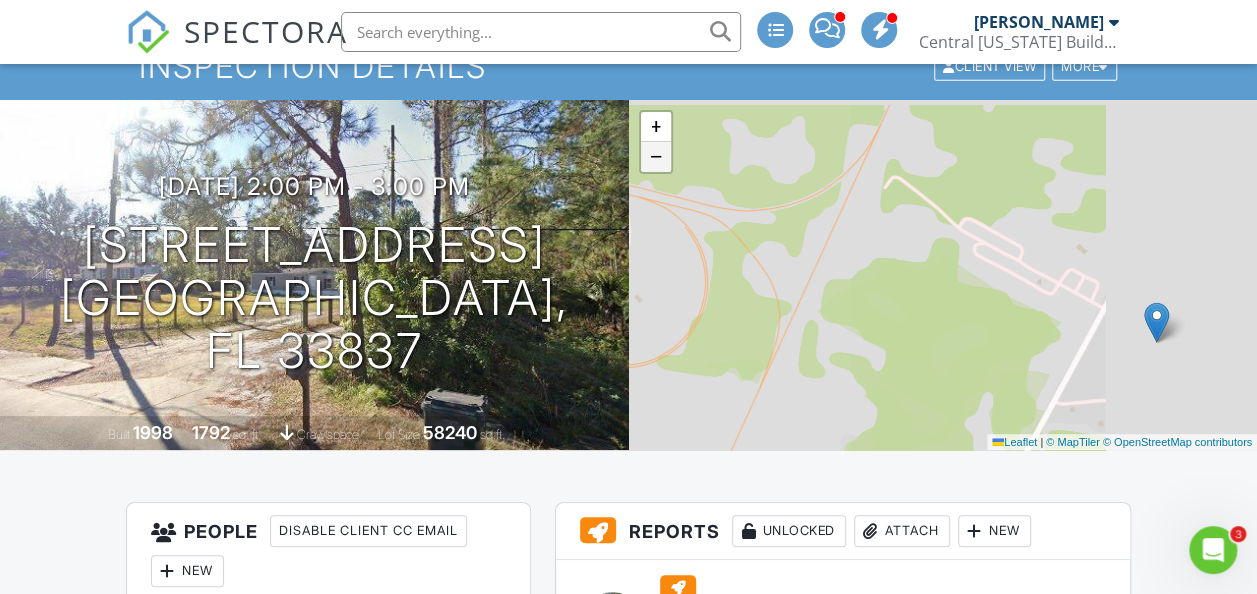 click on "−" at bounding box center [656, 157] 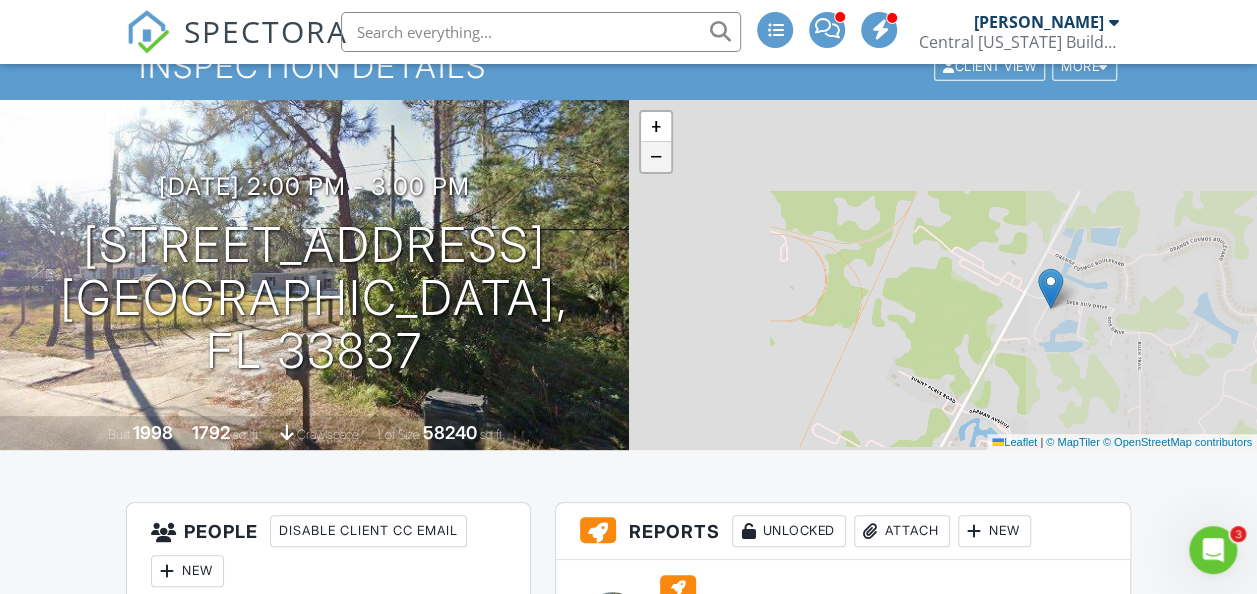 click on "−" at bounding box center [656, 157] 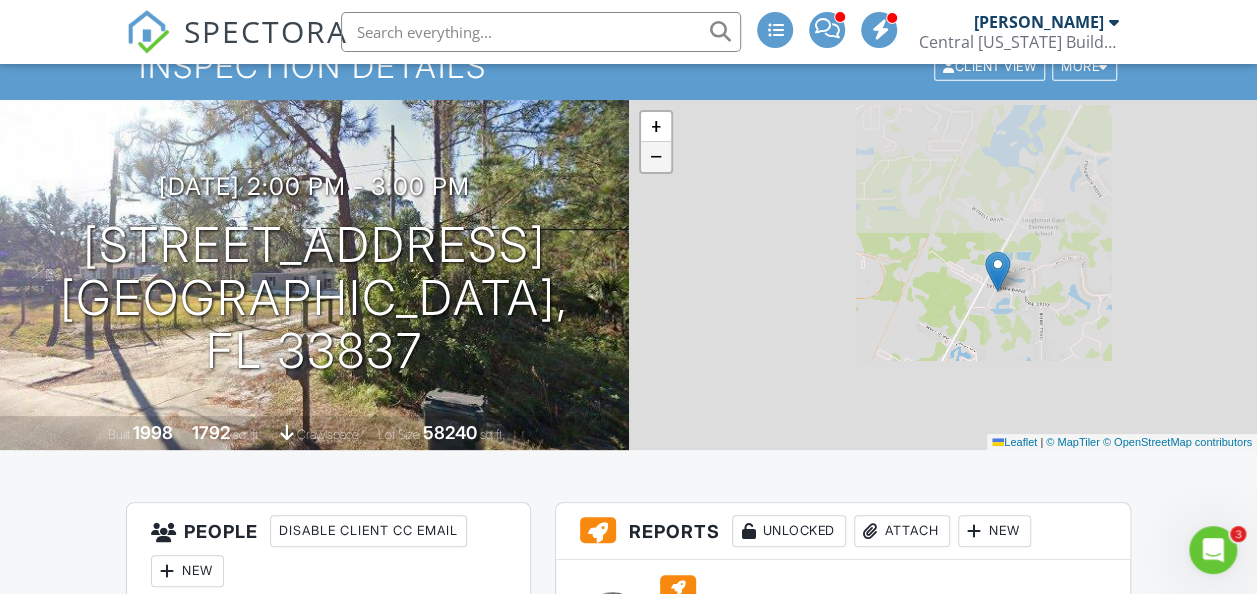 click on "−" at bounding box center [656, 157] 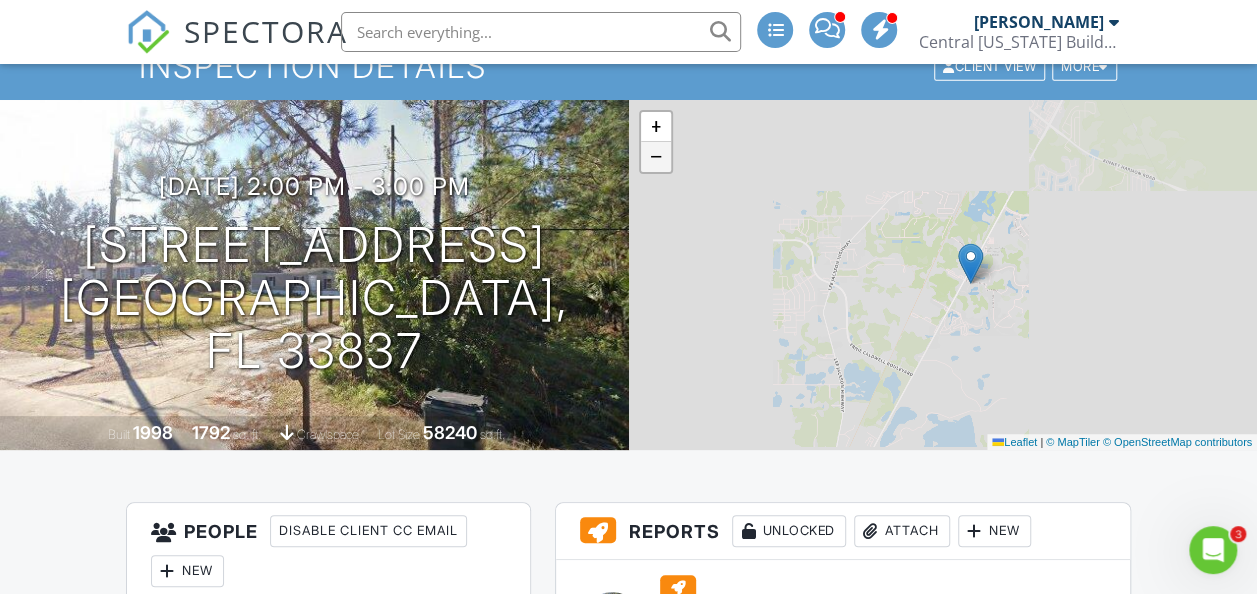 click on "−" at bounding box center (656, 157) 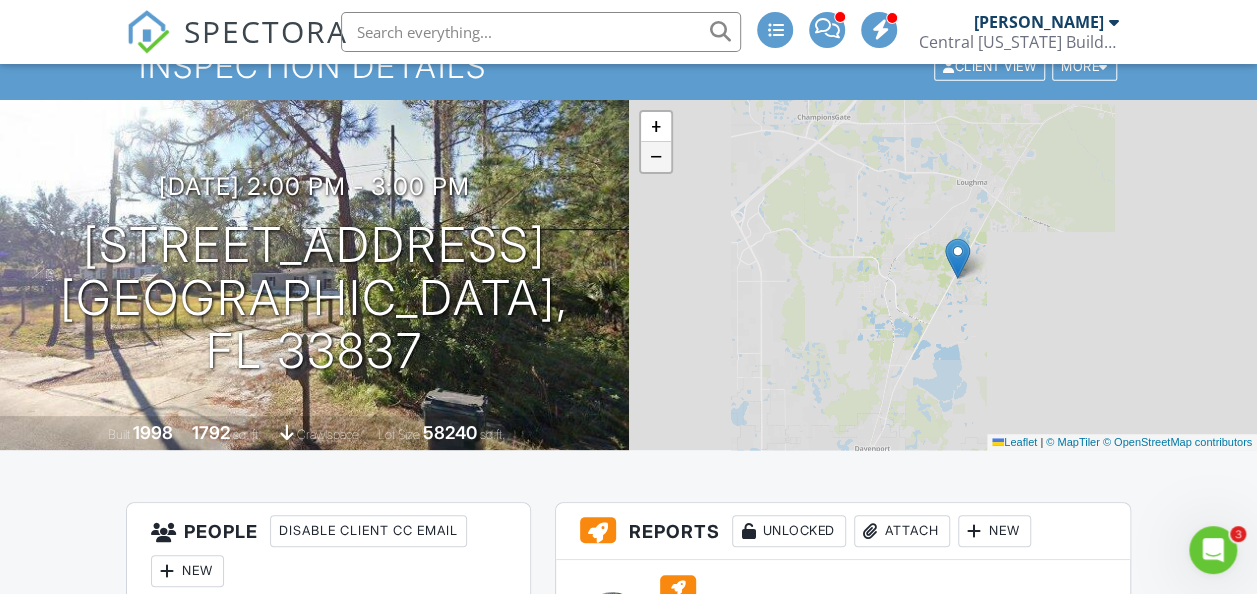 click on "−" at bounding box center (656, 157) 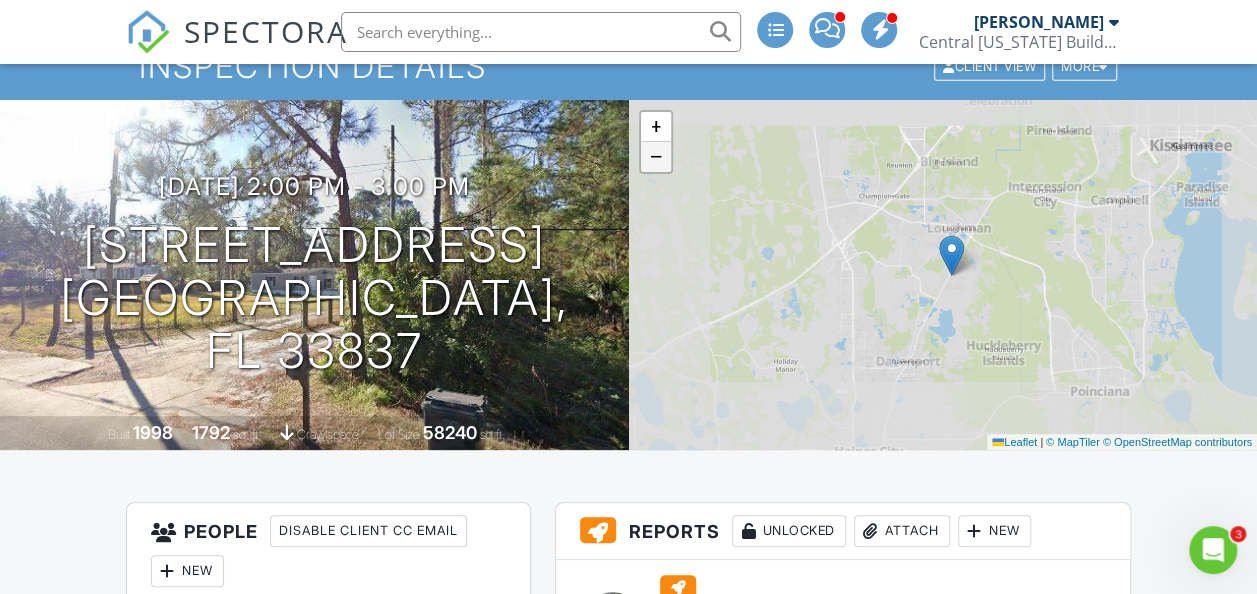 click on "−" at bounding box center [656, 157] 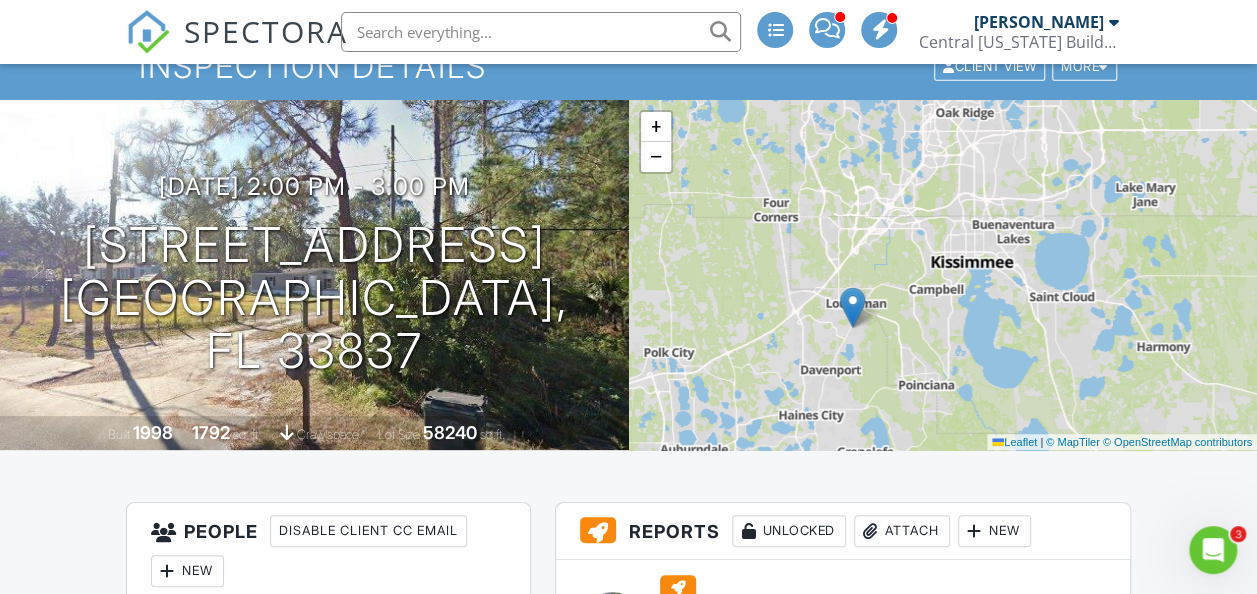 drag, startPoint x: 978, startPoint y: 242, endPoint x: 883, endPoint y: 294, distance: 108.30051 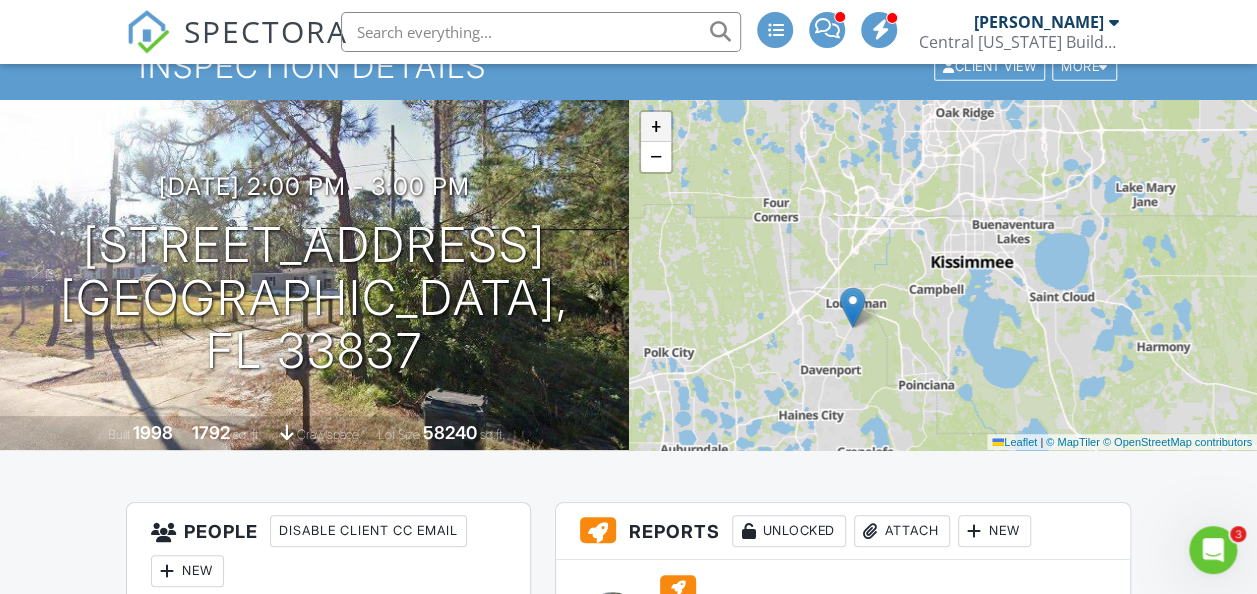 click on "+" at bounding box center (656, 127) 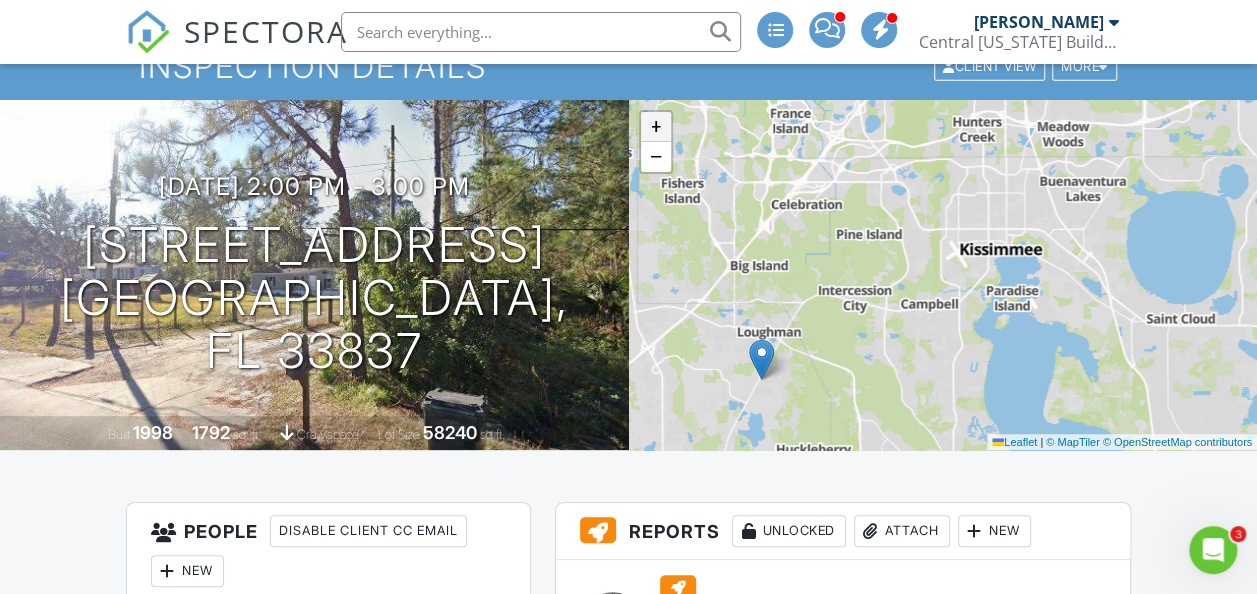 click on "+" at bounding box center [656, 127] 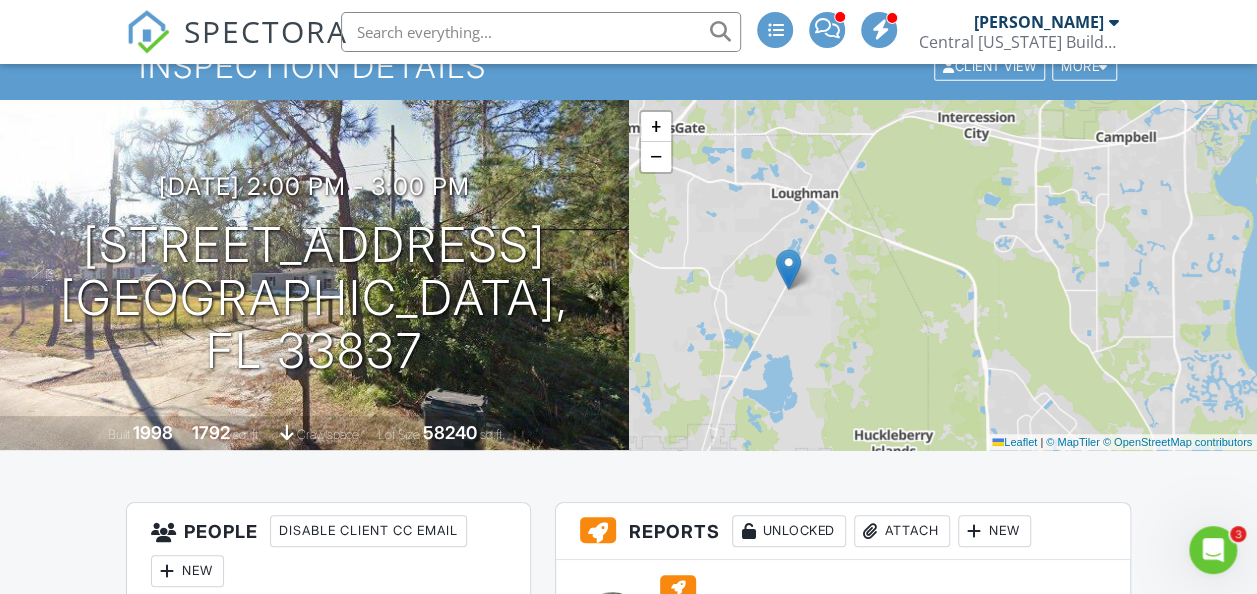 drag, startPoint x: 763, startPoint y: 444, endPoint x: 973, endPoint y: 248, distance: 287.25598 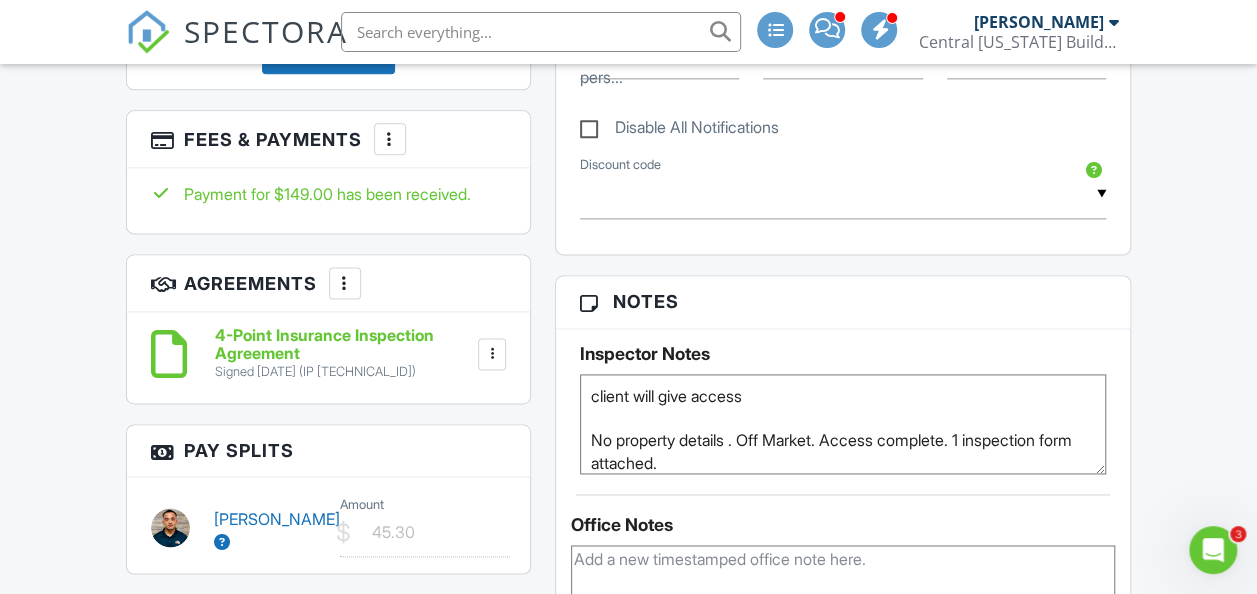 scroll, scrollTop: 1252, scrollLeft: 0, axis: vertical 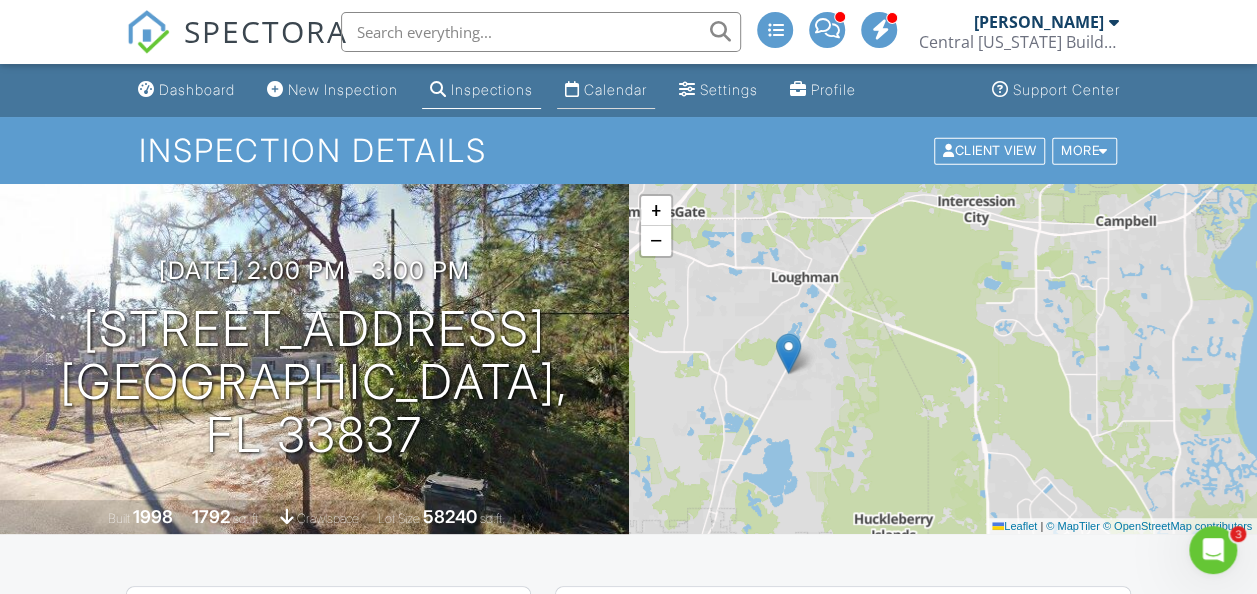 click on "Calendar" at bounding box center (606, 90) 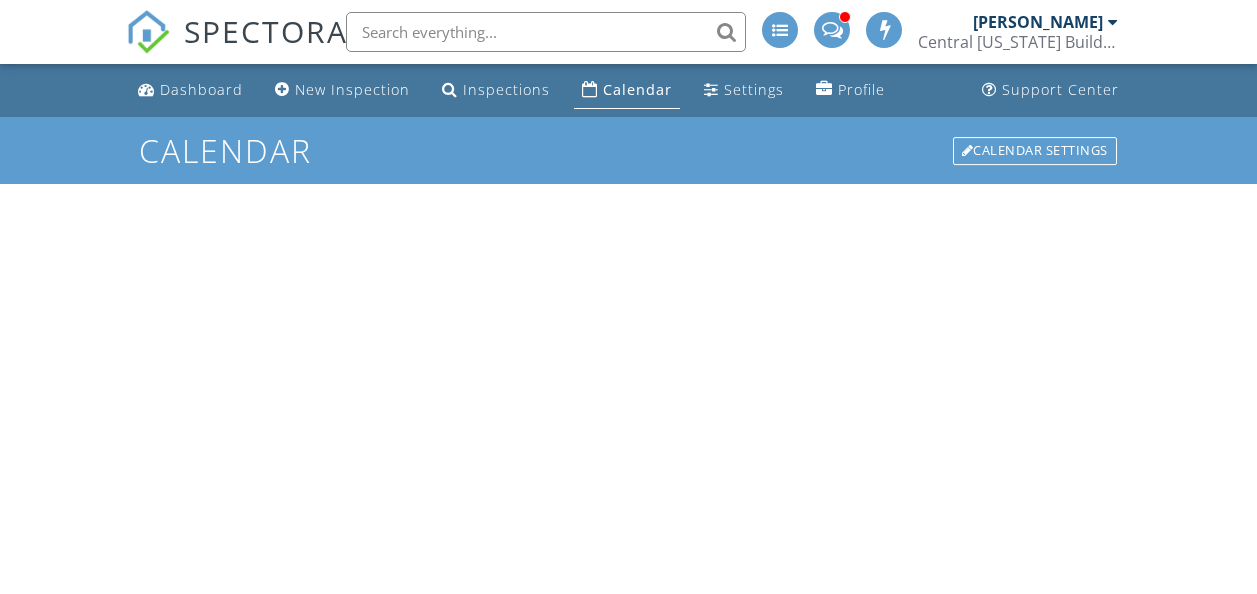 scroll, scrollTop: 0, scrollLeft: 0, axis: both 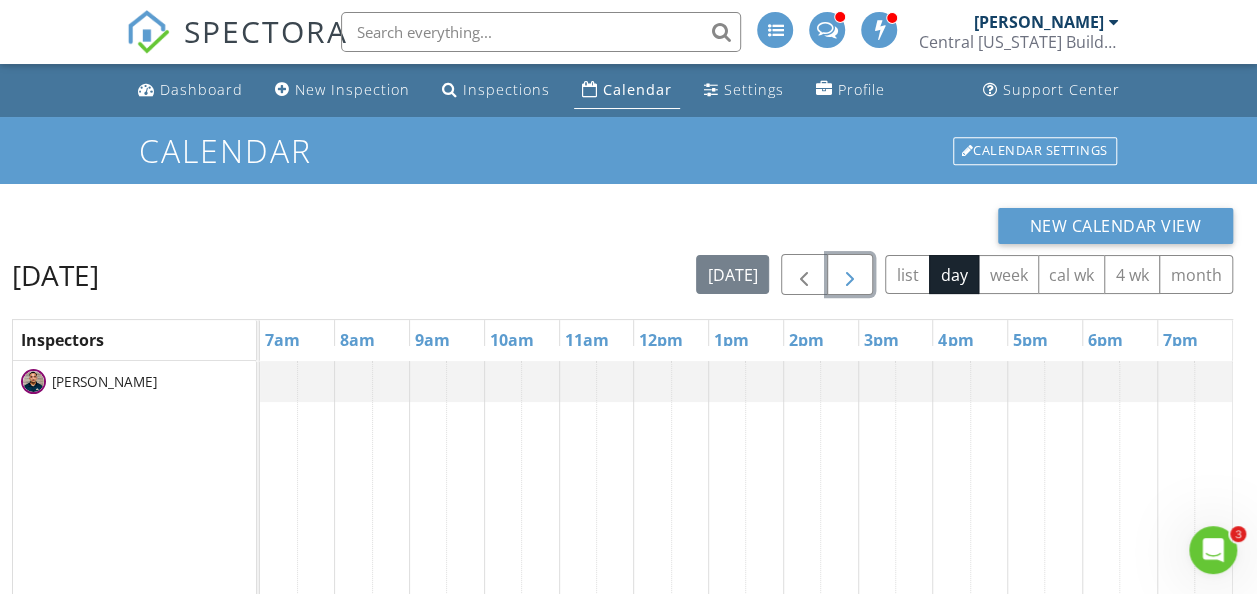 click at bounding box center [850, 275] 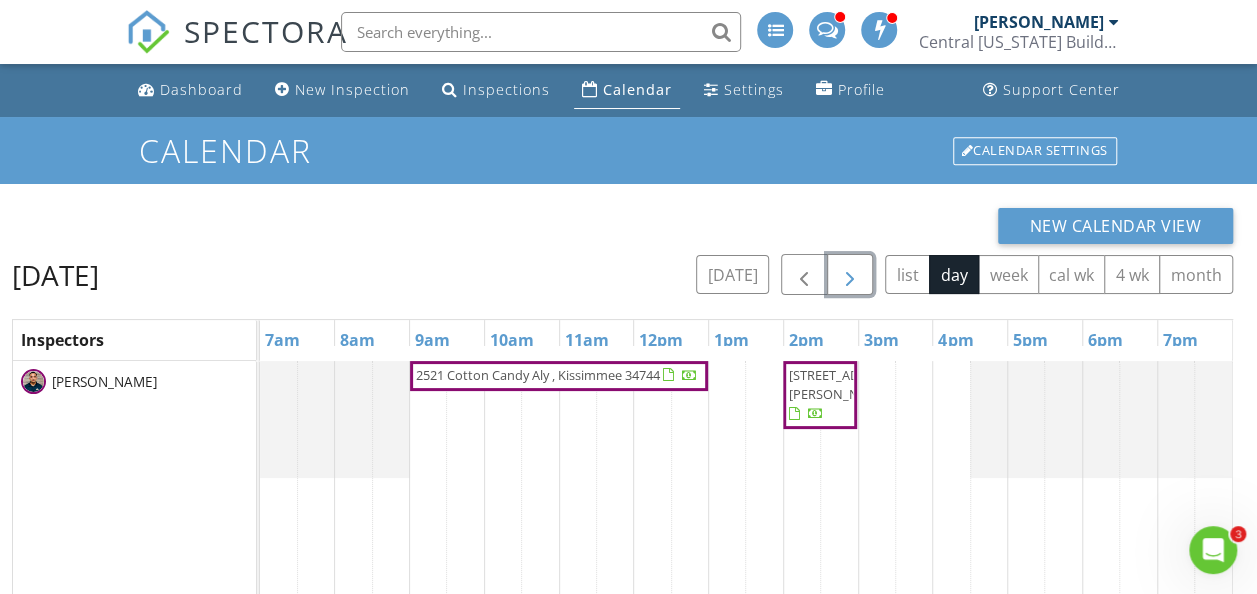 click at bounding box center (850, 275) 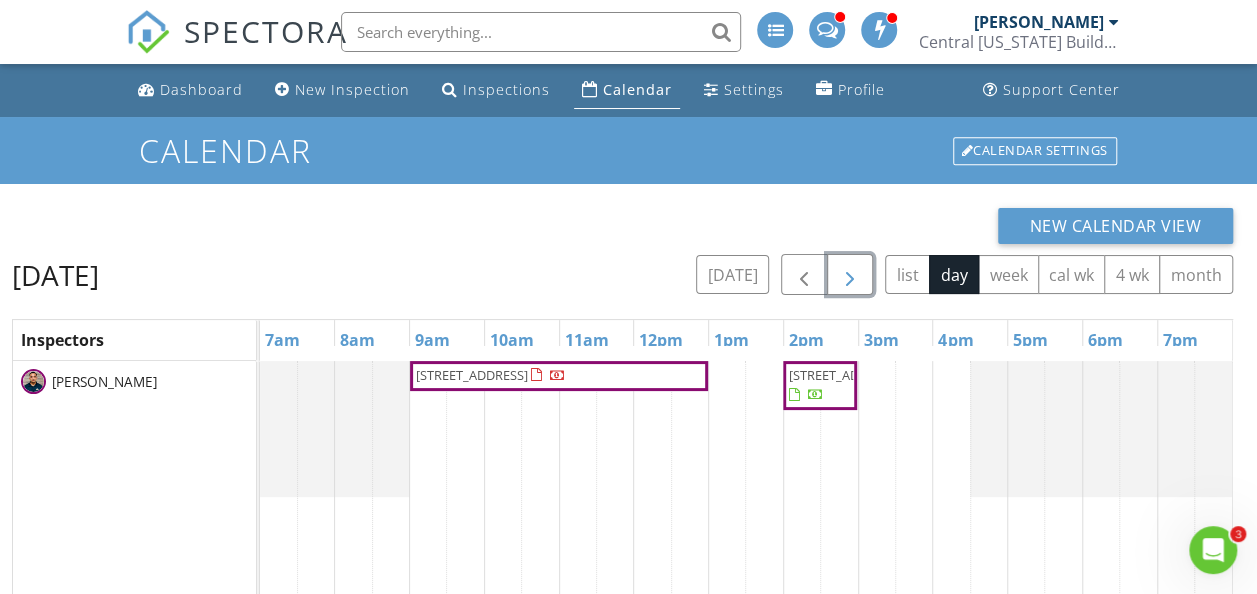 click on "[STREET_ADDRESS]" at bounding box center (472, 375) 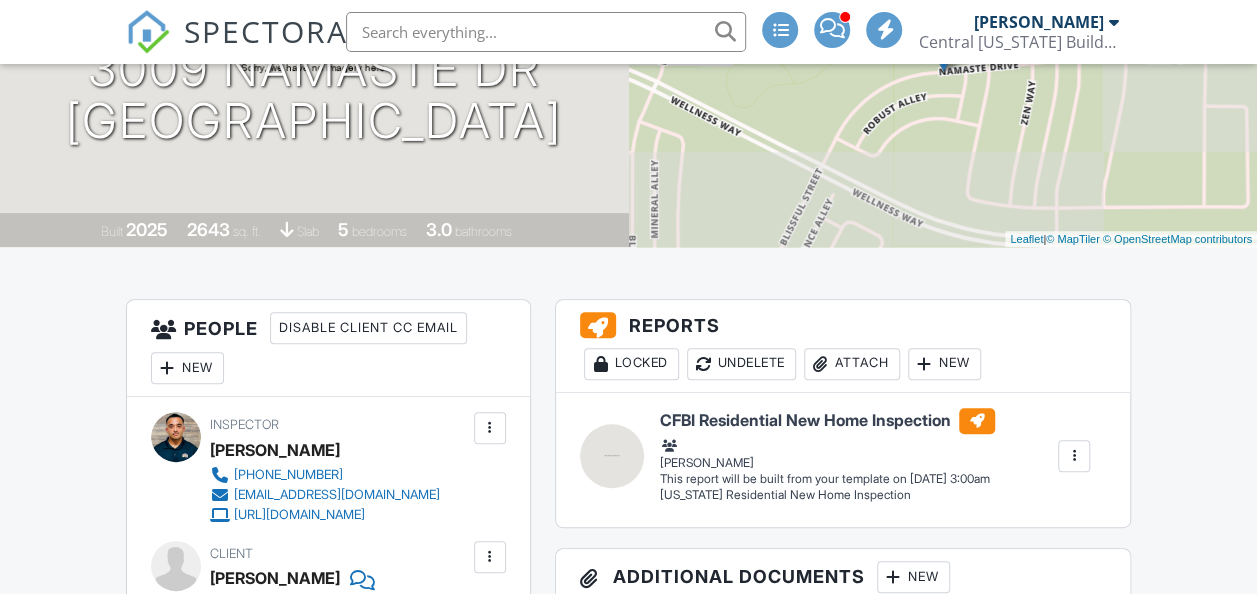 scroll, scrollTop: 311, scrollLeft: 0, axis: vertical 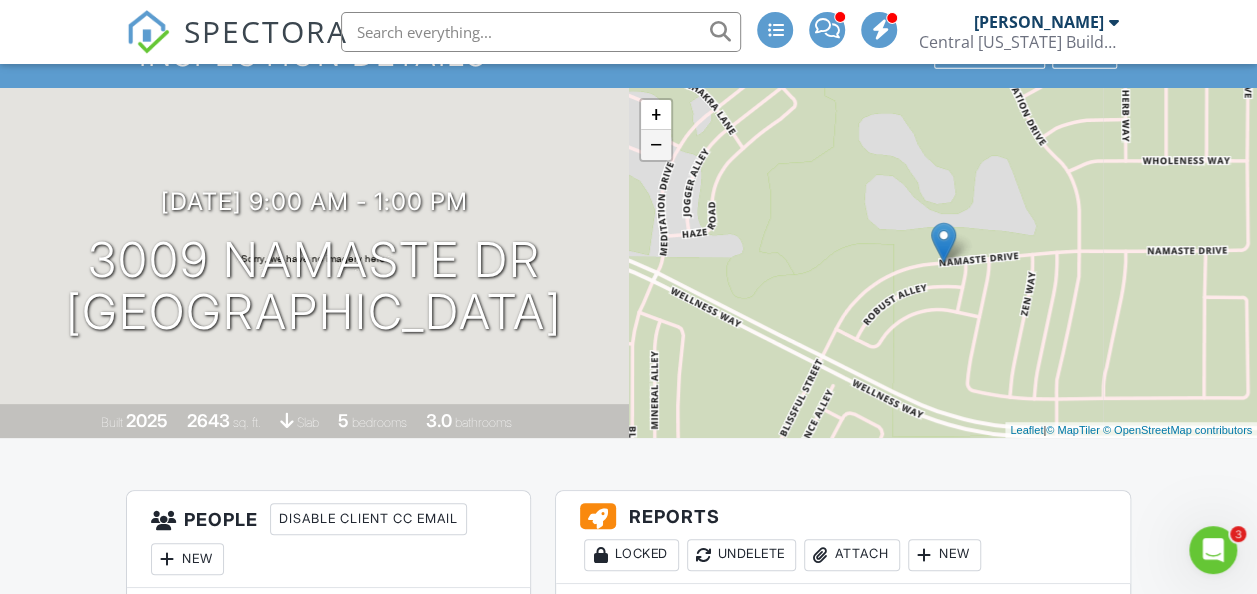 click on "−" at bounding box center [656, 145] 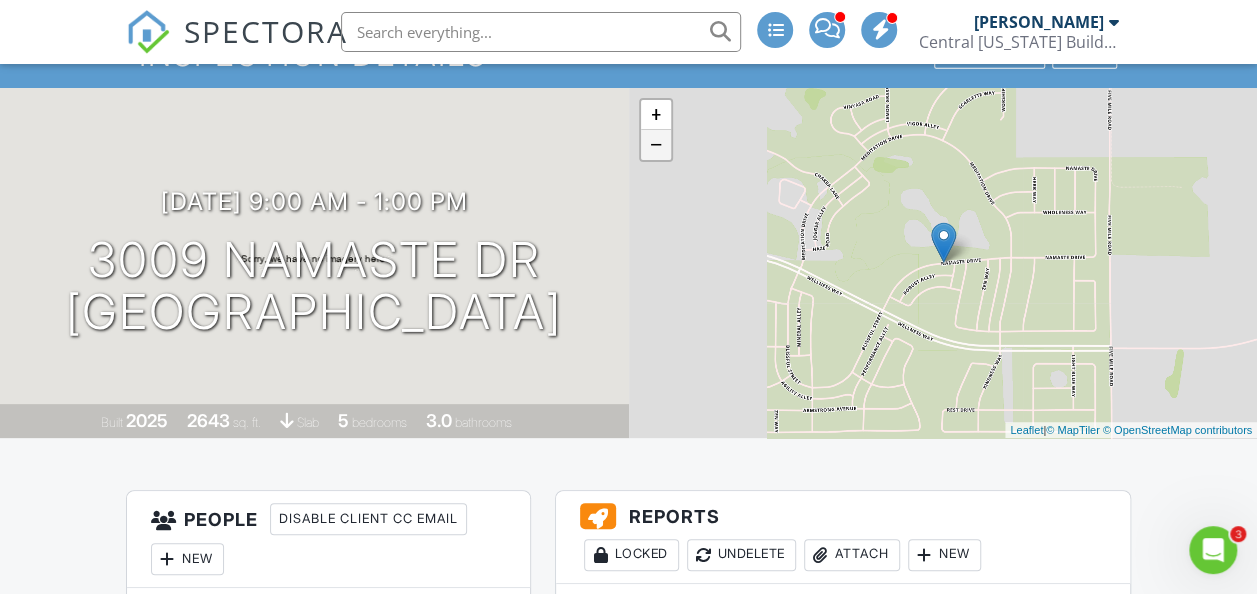 click on "−" at bounding box center (656, 145) 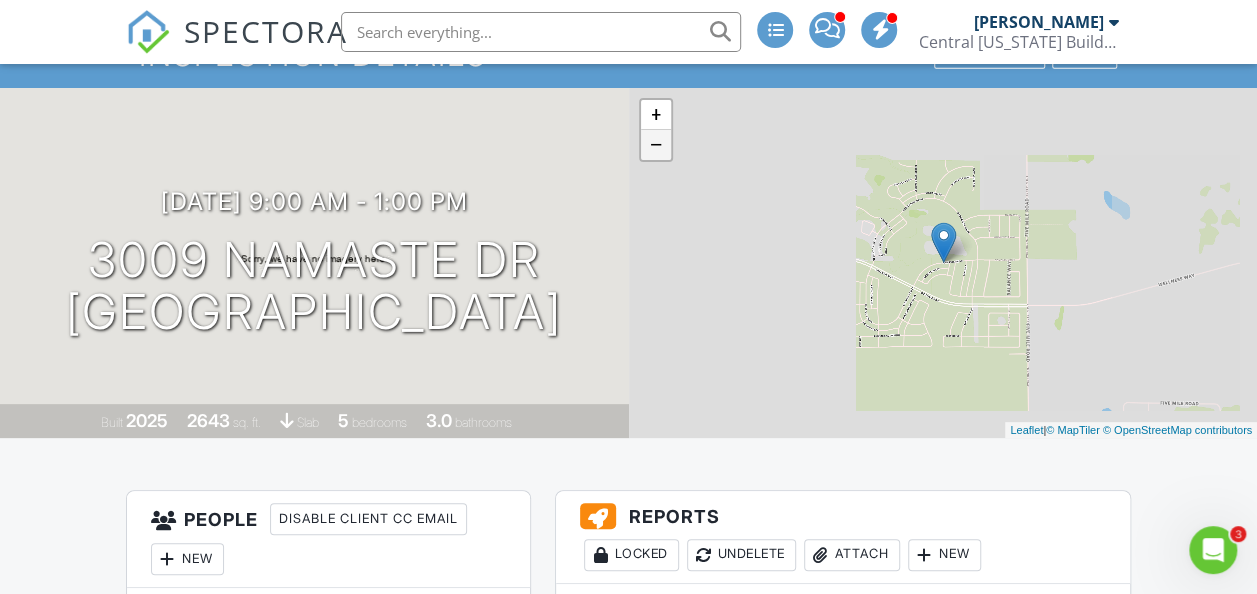 click on "−" at bounding box center (656, 145) 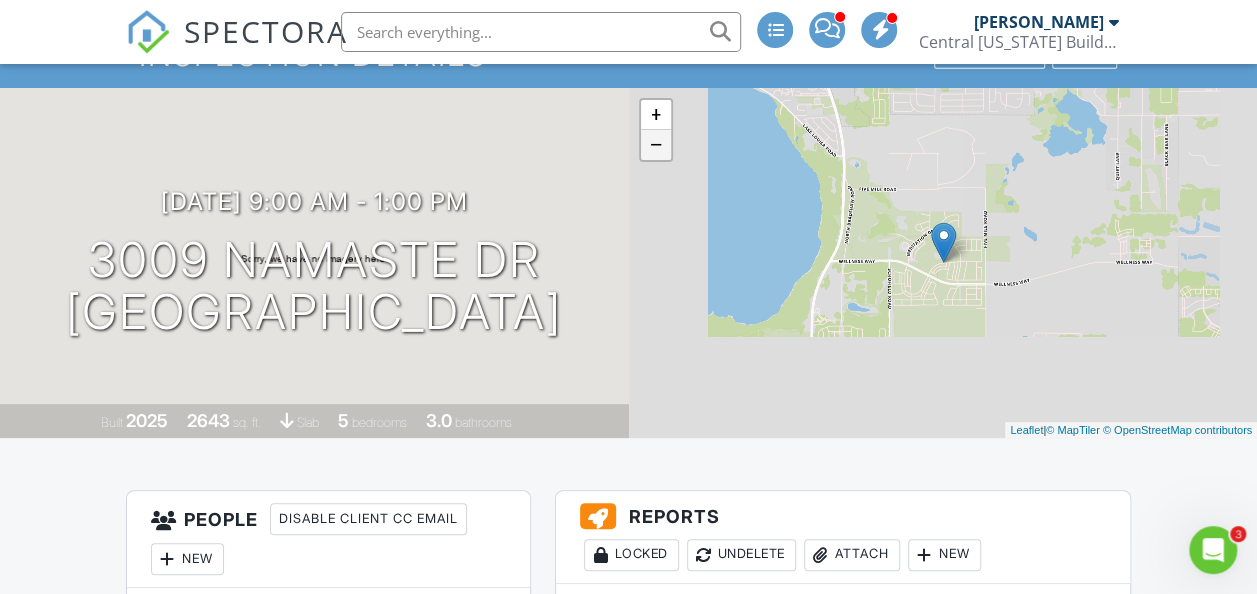 click on "−" at bounding box center [656, 145] 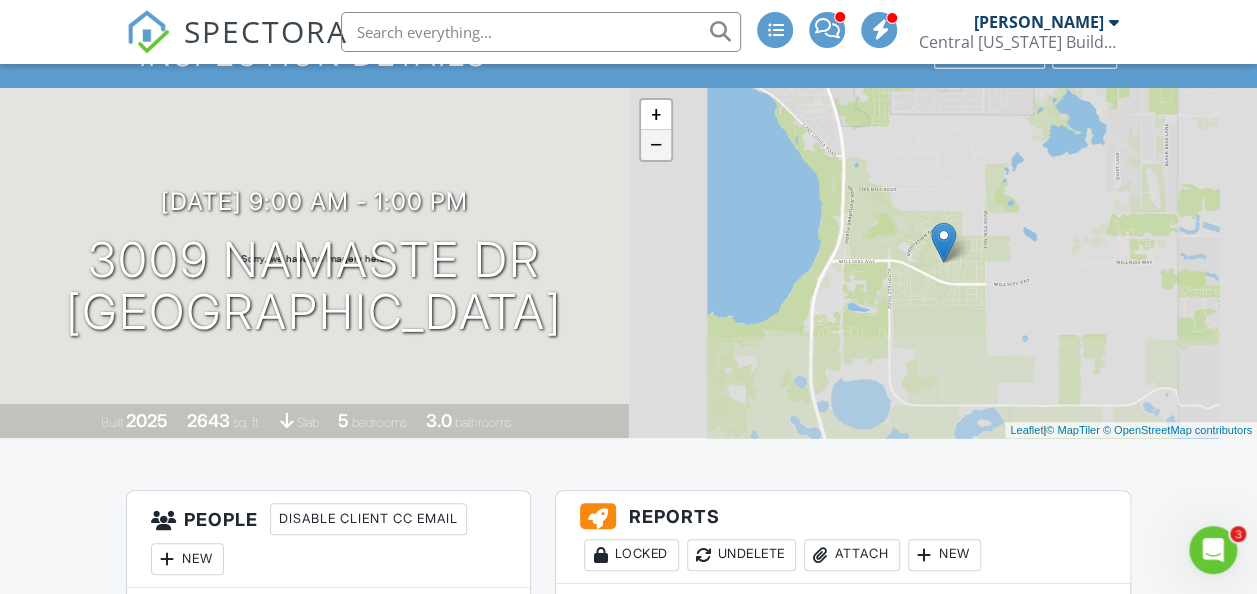 click on "−" at bounding box center (656, 145) 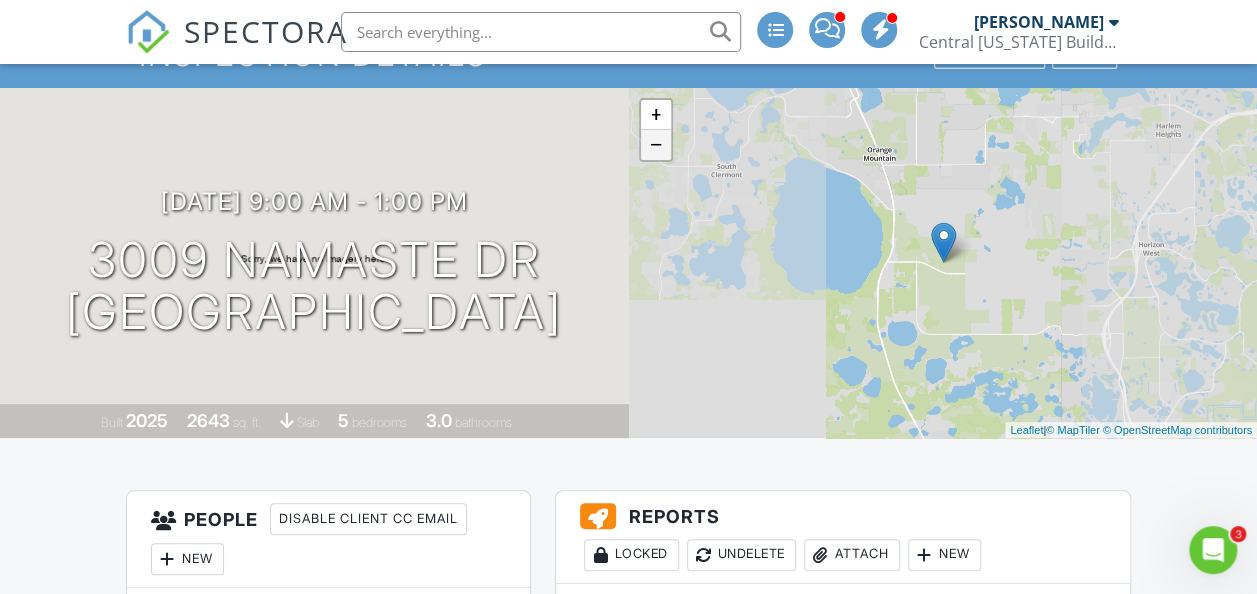 click on "−" at bounding box center (656, 145) 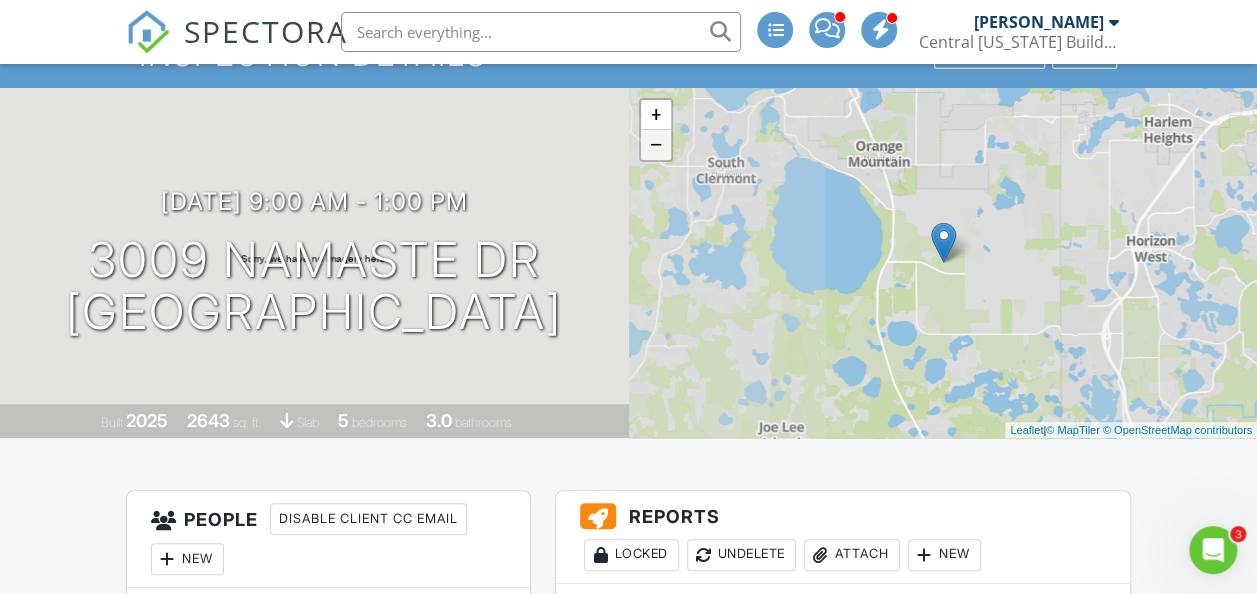 click on "−" at bounding box center (656, 145) 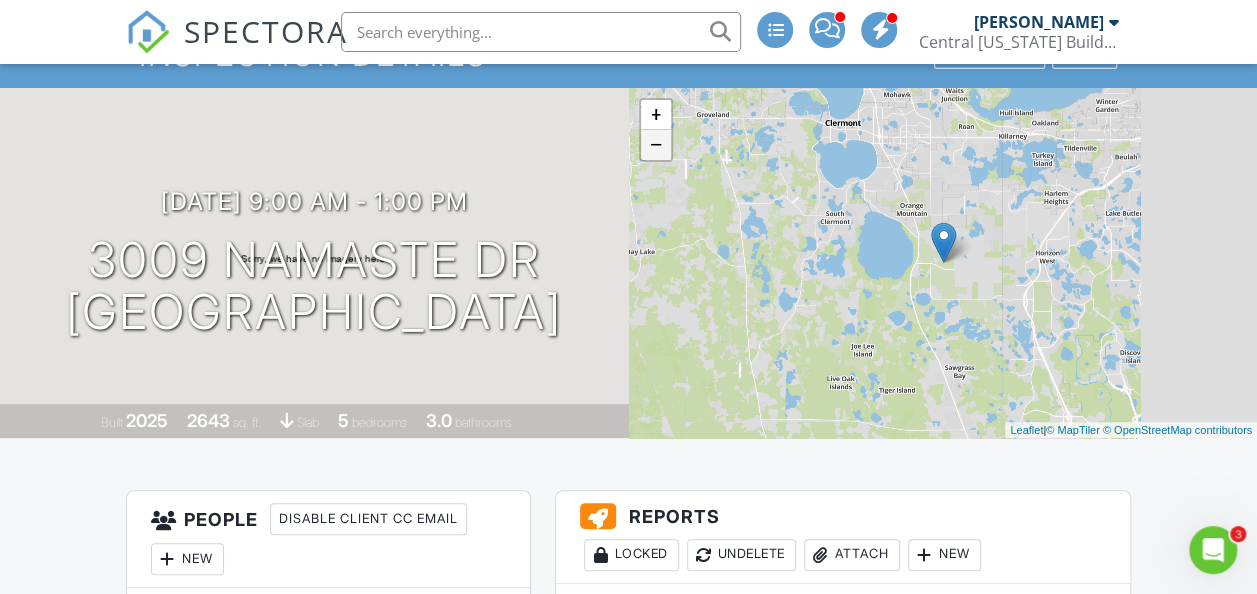 click on "−" at bounding box center (656, 145) 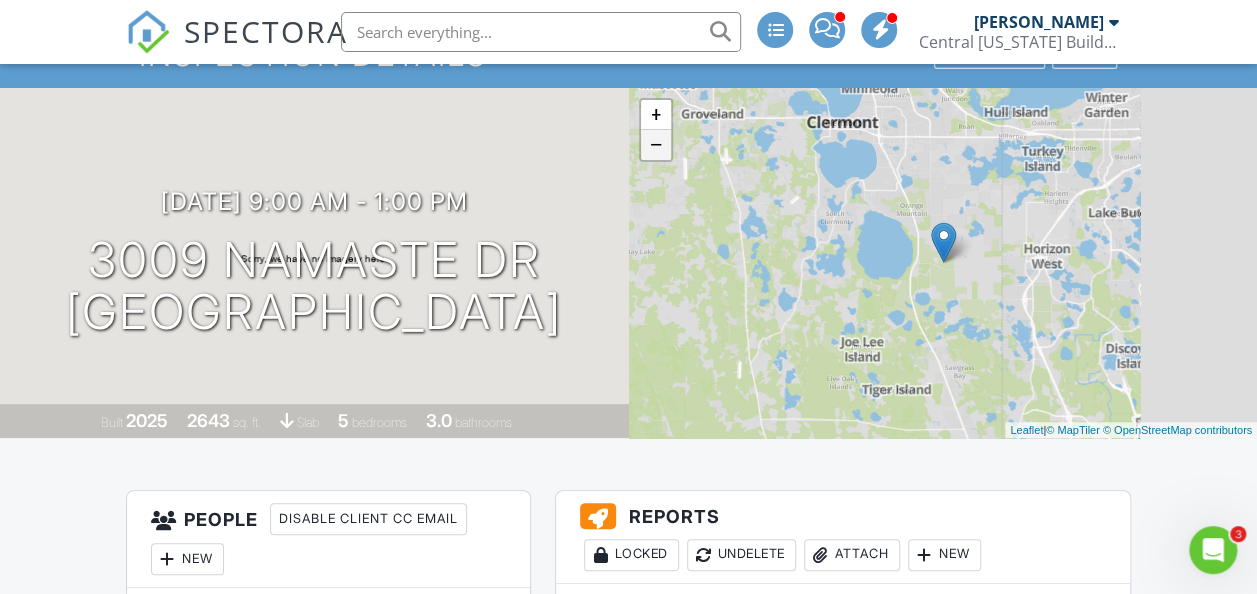 click on "−" at bounding box center (656, 145) 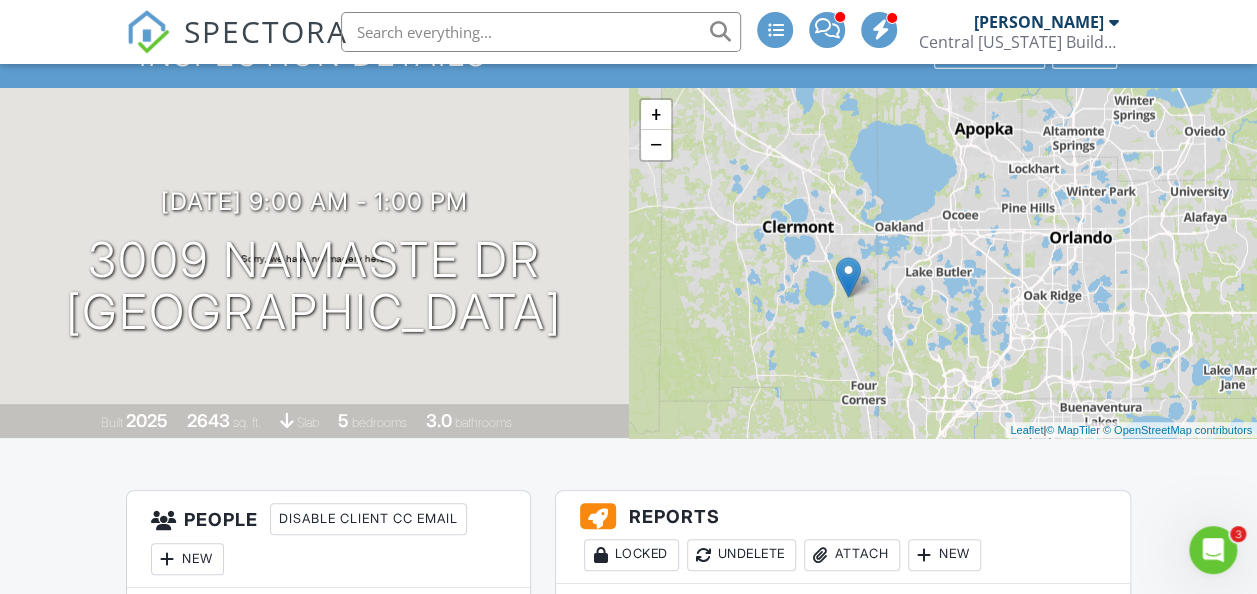 drag, startPoint x: 946, startPoint y: 249, endPoint x: 848, endPoint y: 284, distance: 104.062485 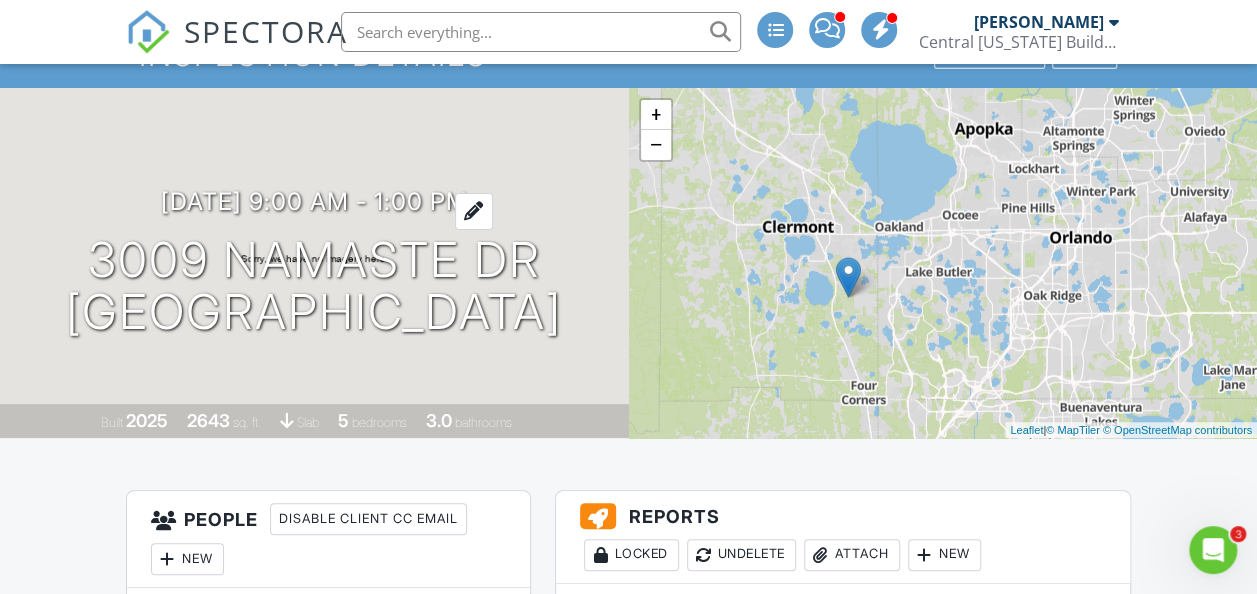 scroll, scrollTop: 0, scrollLeft: 0, axis: both 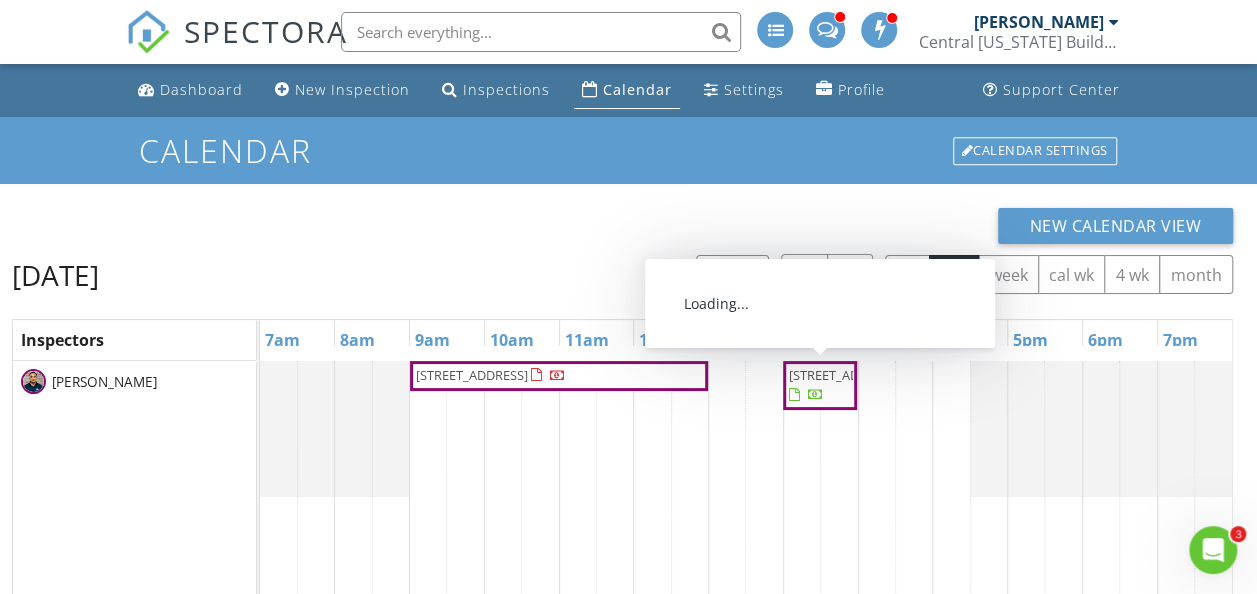 click on "[STREET_ADDRESS]" at bounding box center (845, 375) 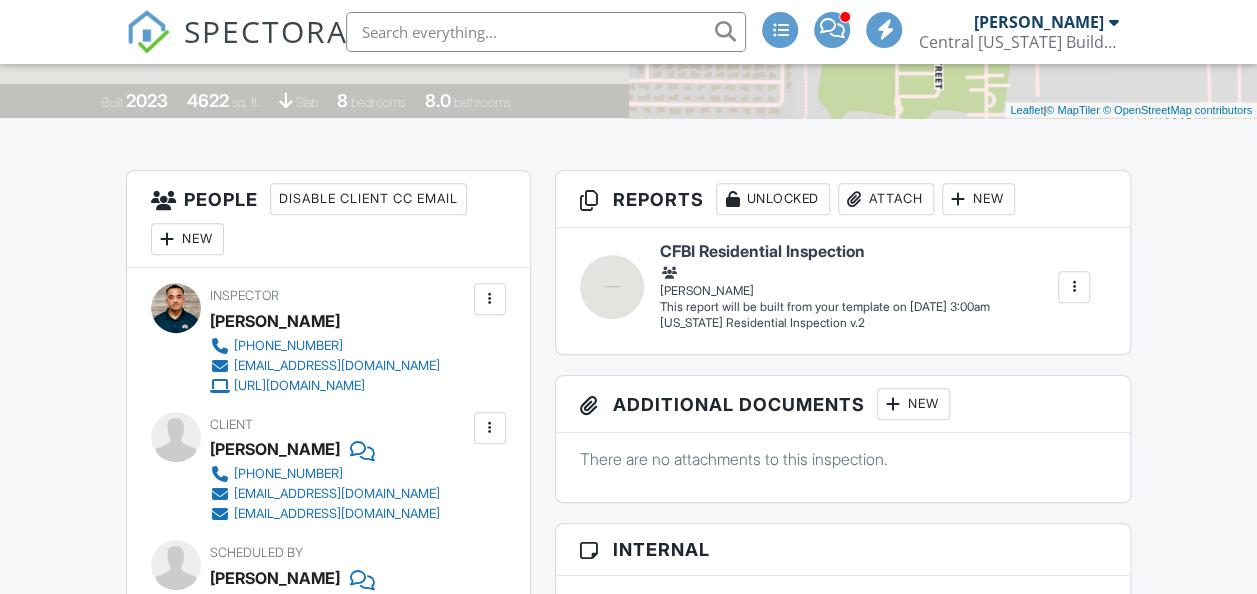 scroll, scrollTop: 1082, scrollLeft: 0, axis: vertical 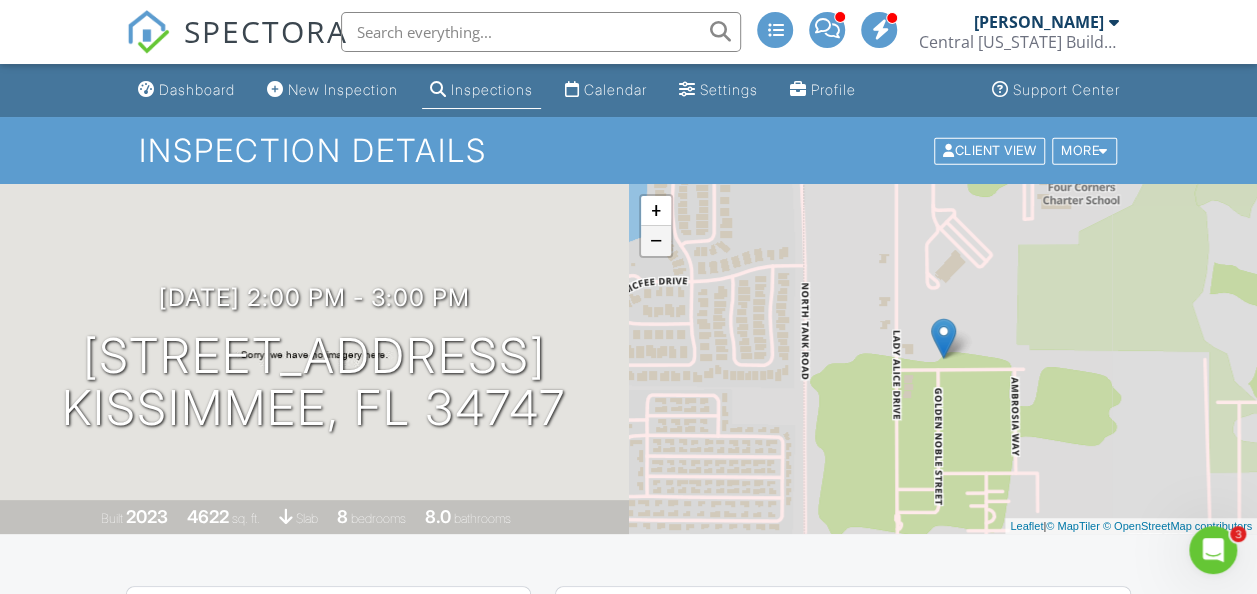click on "−" at bounding box center [656, 241] 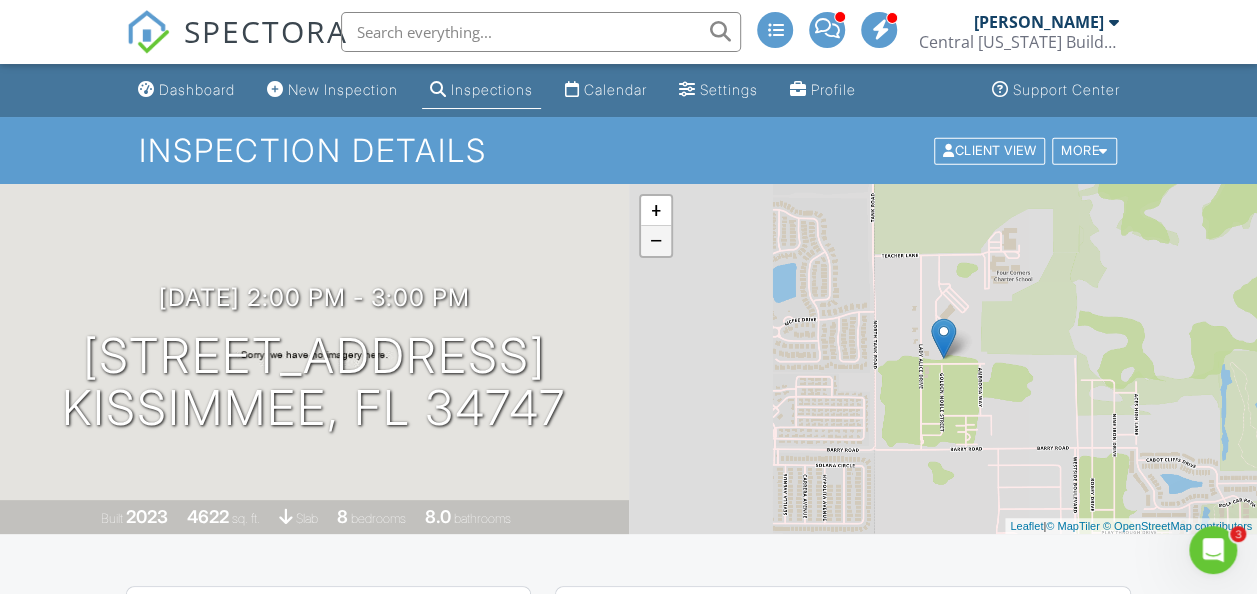 click on "−" at bounding box center (656, 241) 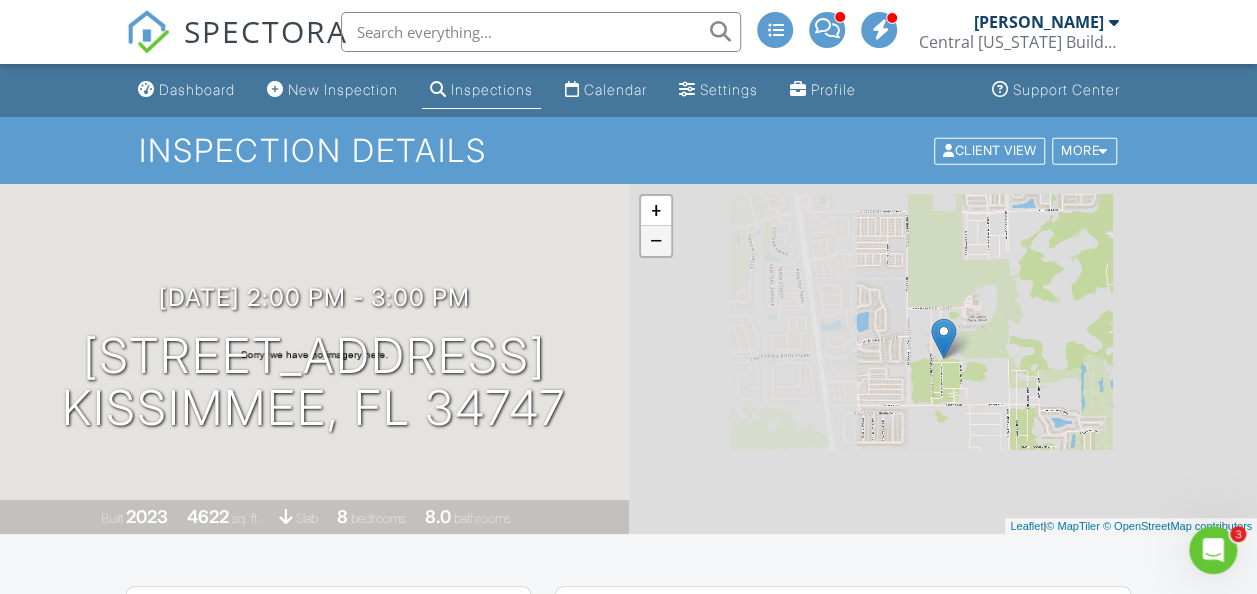 click on "−" at bounding box center [656, 241] 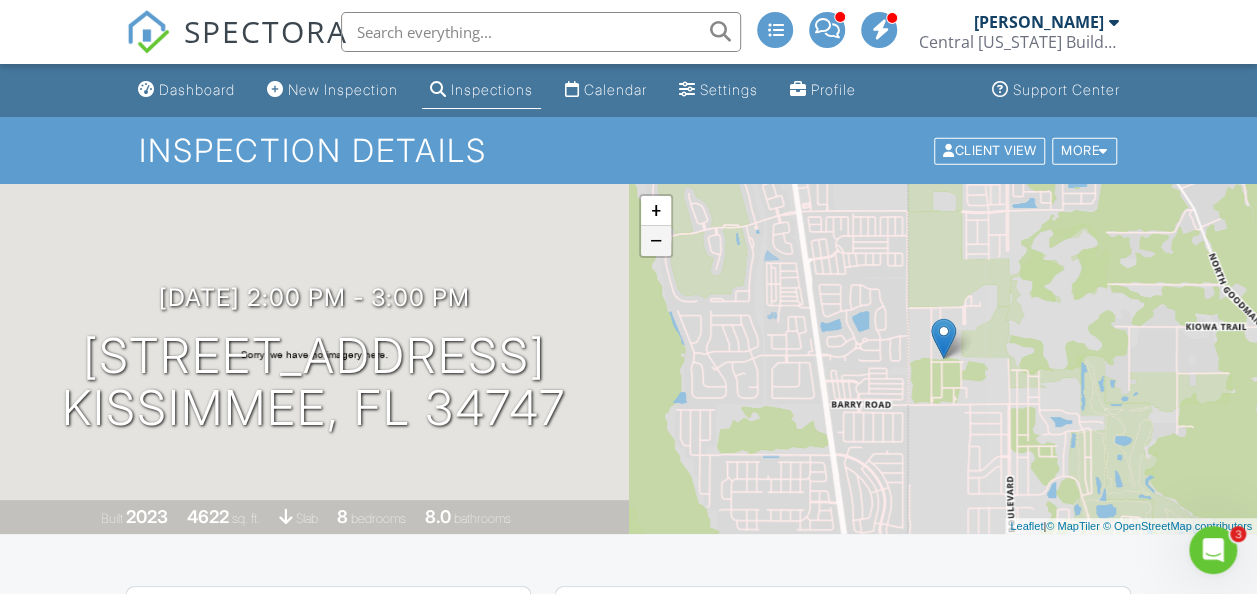 click on "−" at bounding box center [656, 241] 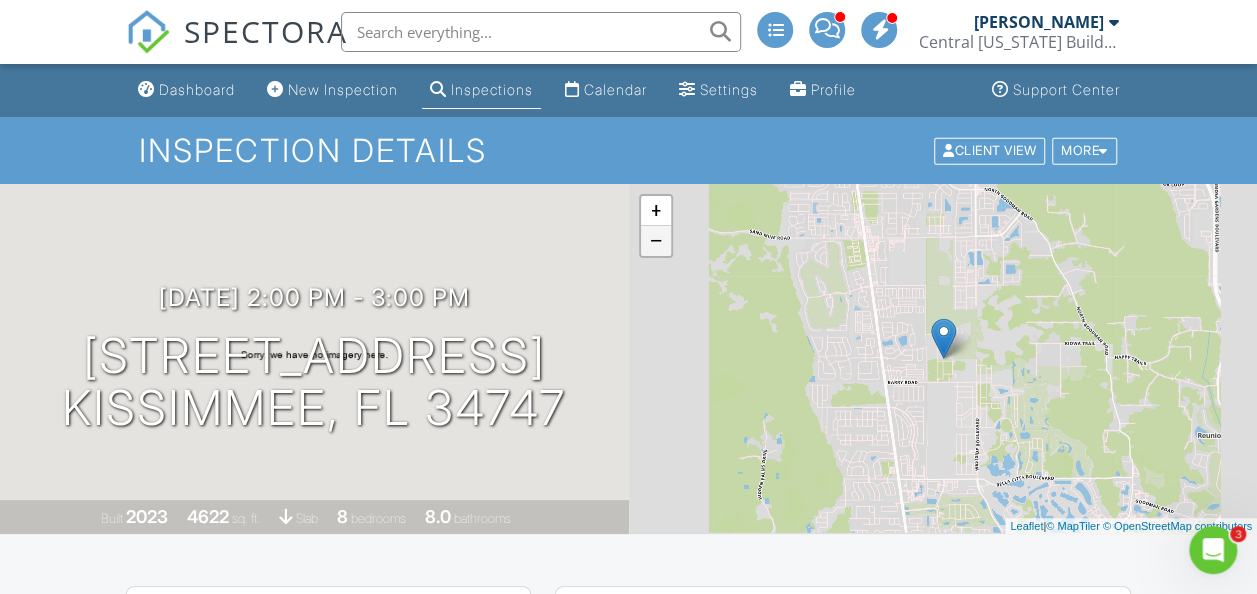 click on "−" at bounding box center (656, 241) 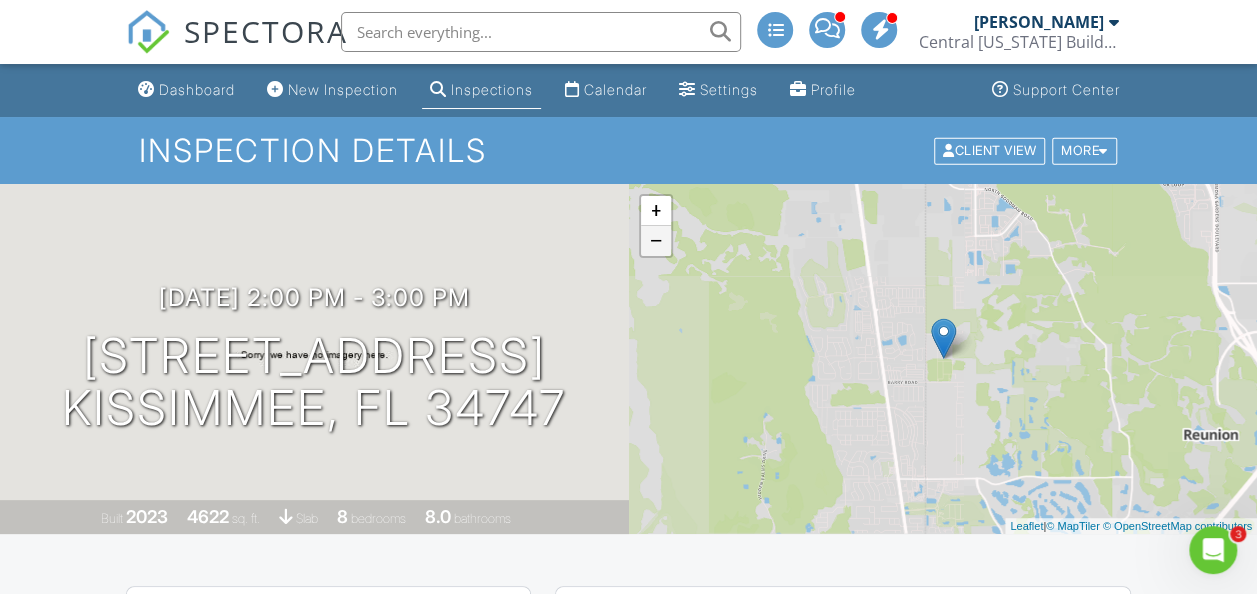 click on "−" at bounding box center (656, 241) 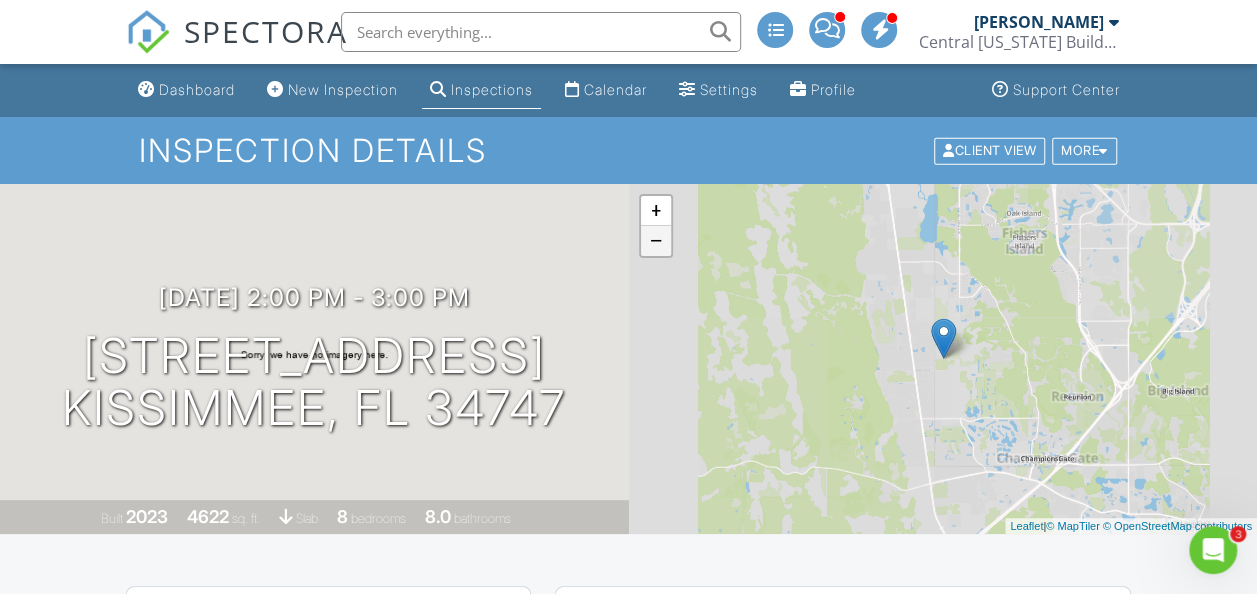 click on "−" at bounding box center [656, 241] 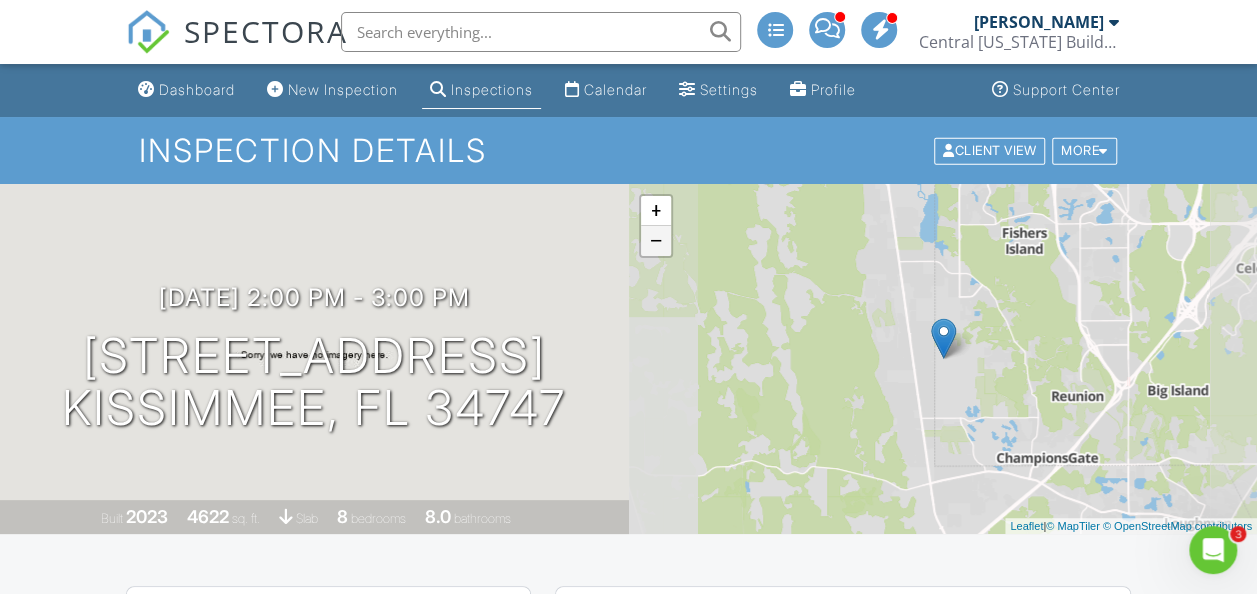 click on "−" at bounding box center (656, 241) 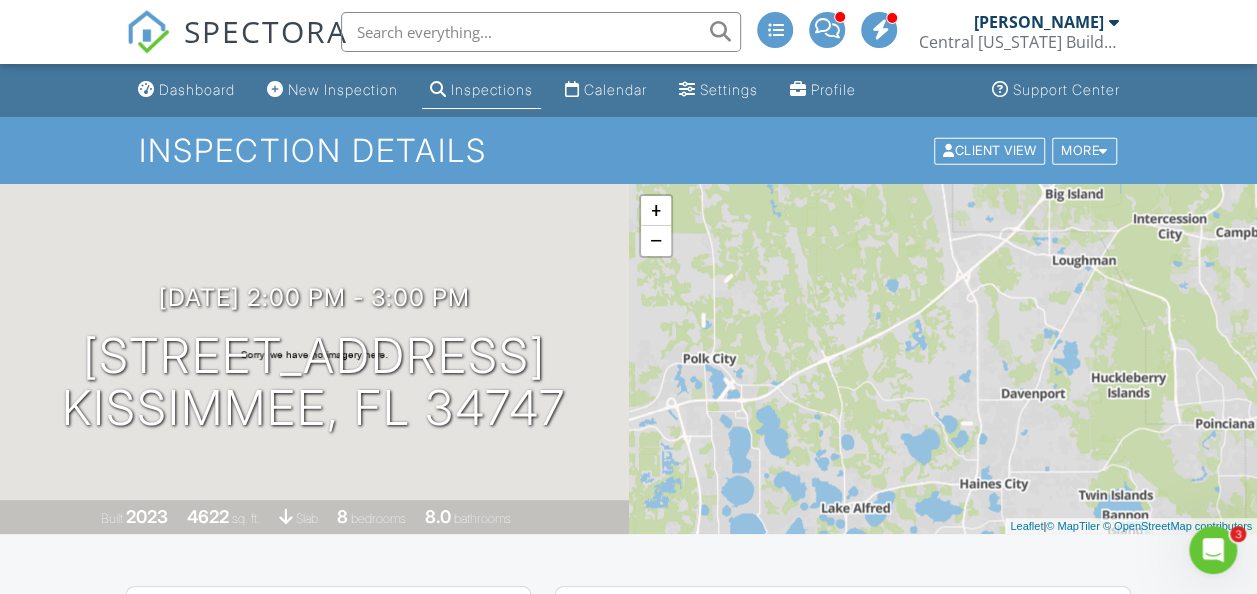drag, startPoint x: 912, startPoint y: 323, endPoint x: 880, endPoint y: 173, distance: 153.37535 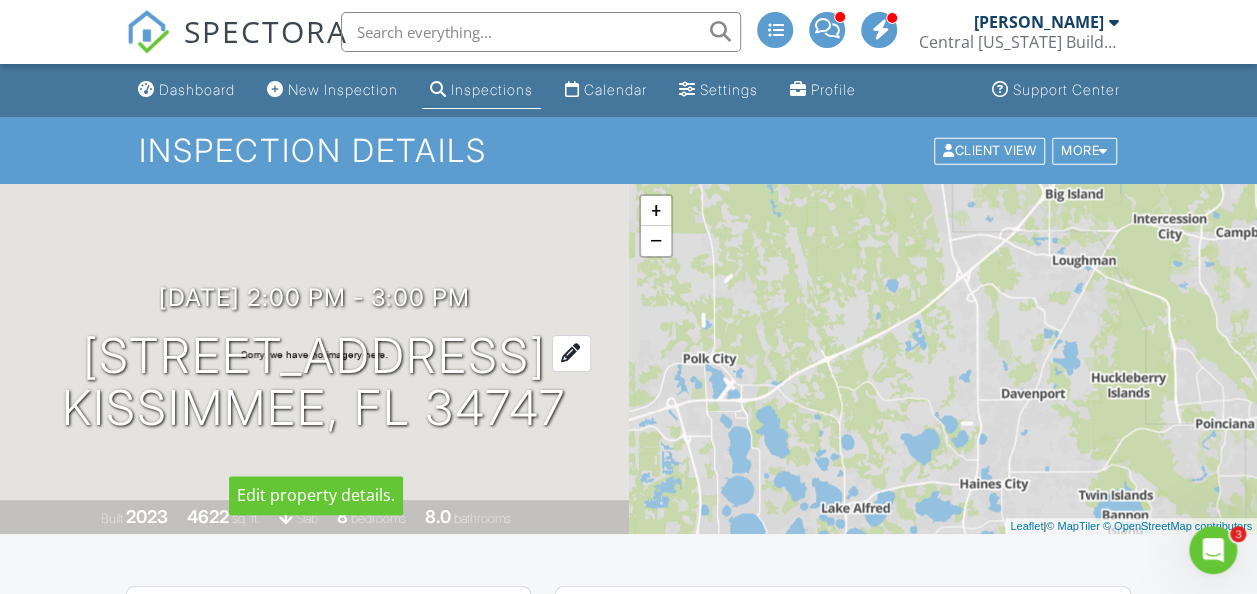scroll, scrollTop: 365, scrollLeft: 0, axis: vertical 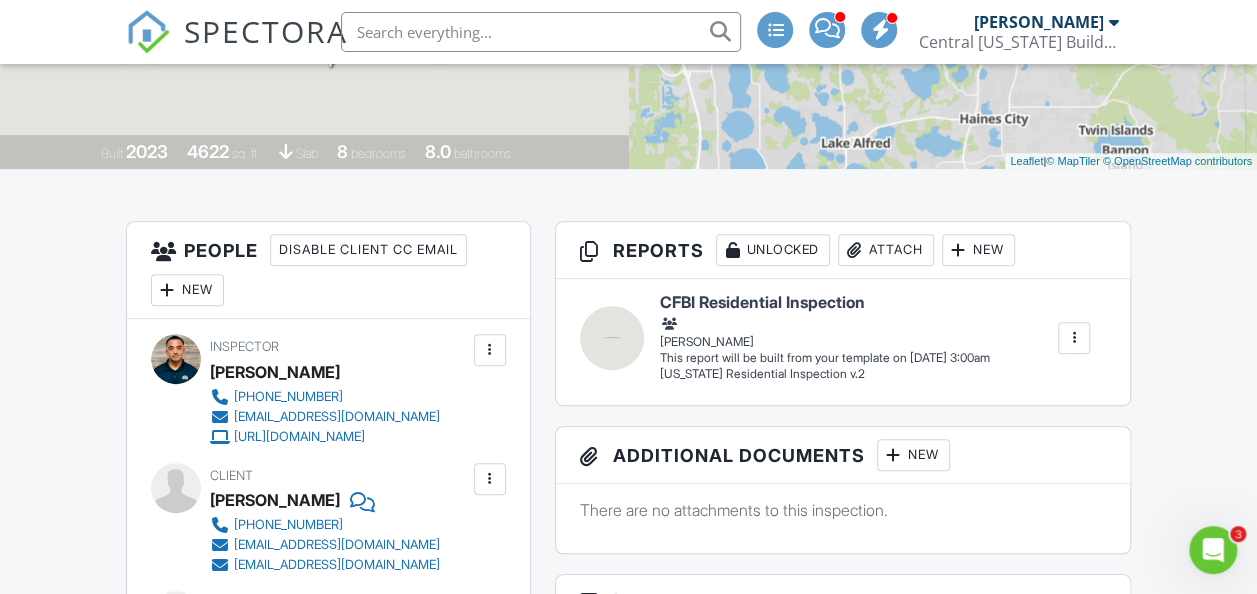 click at bounding box center (1074, 338) 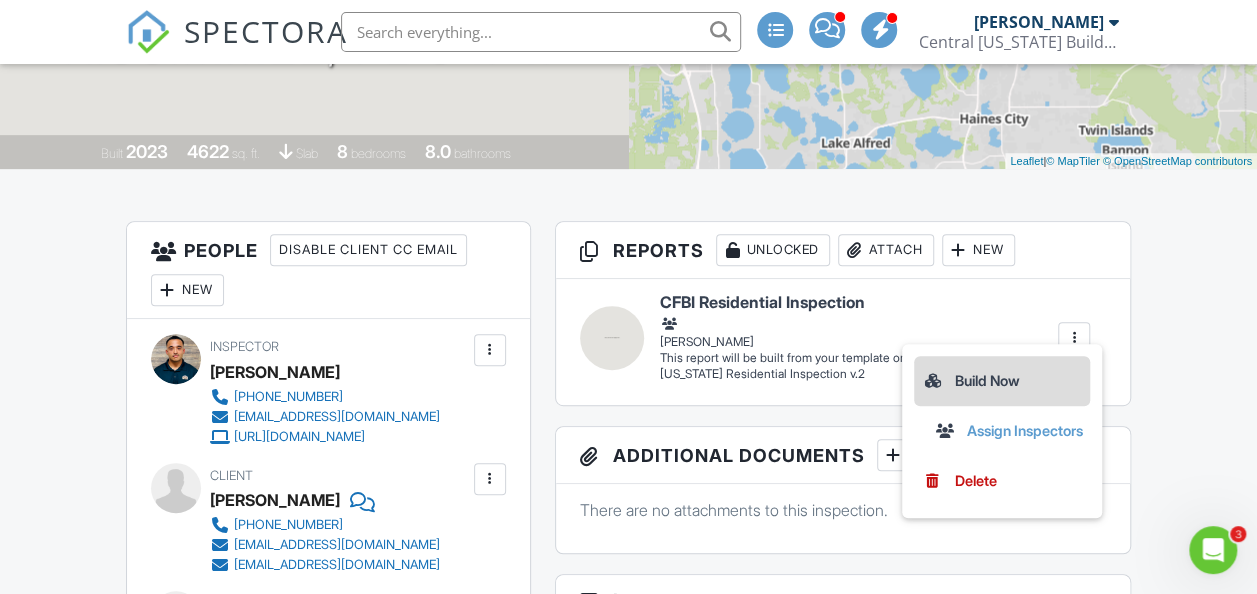 click on "Build Now" at bounding box center (1002, 381) 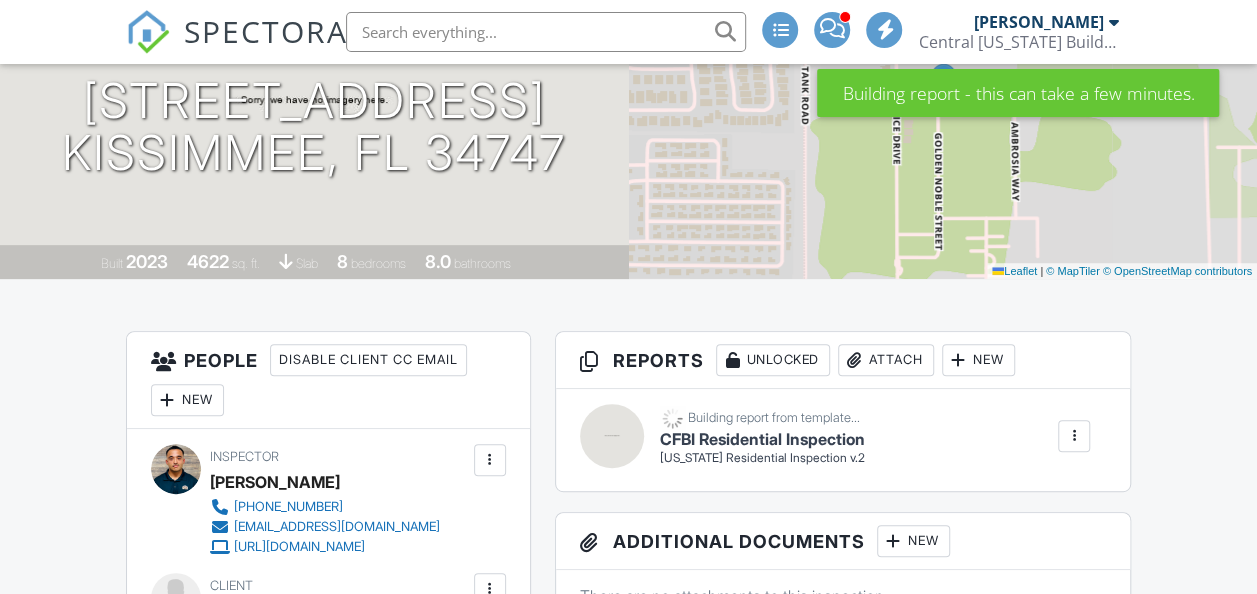 scroll, scrollTop: 255, scrollLeft: 0, axis: vertical 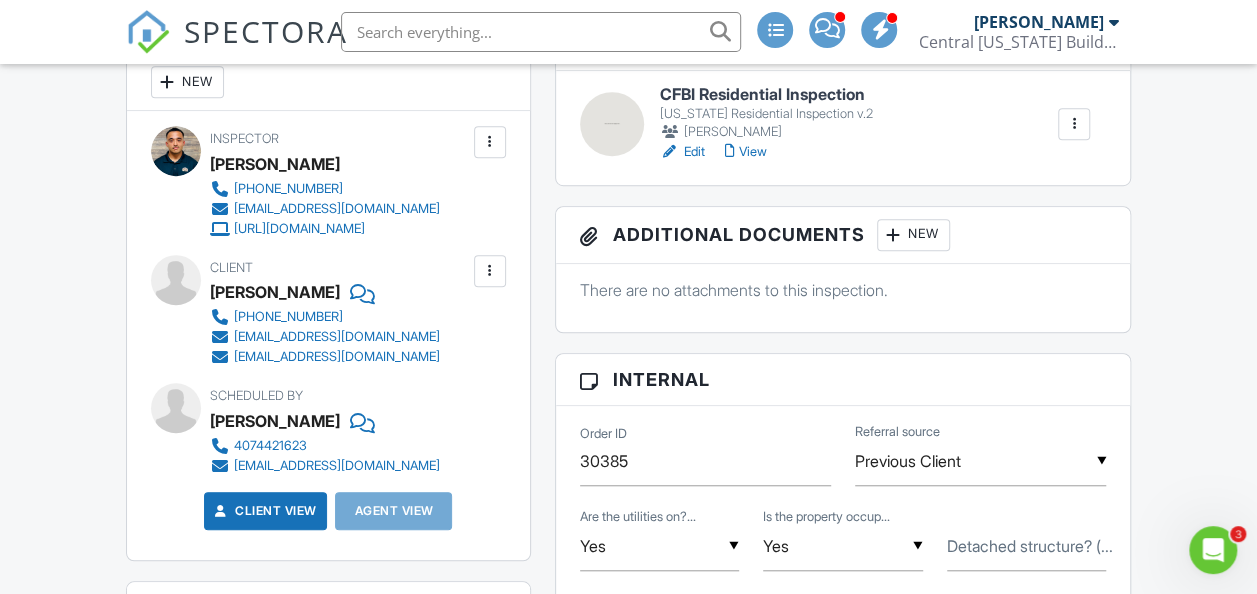 click at bounding box center (730, 151) 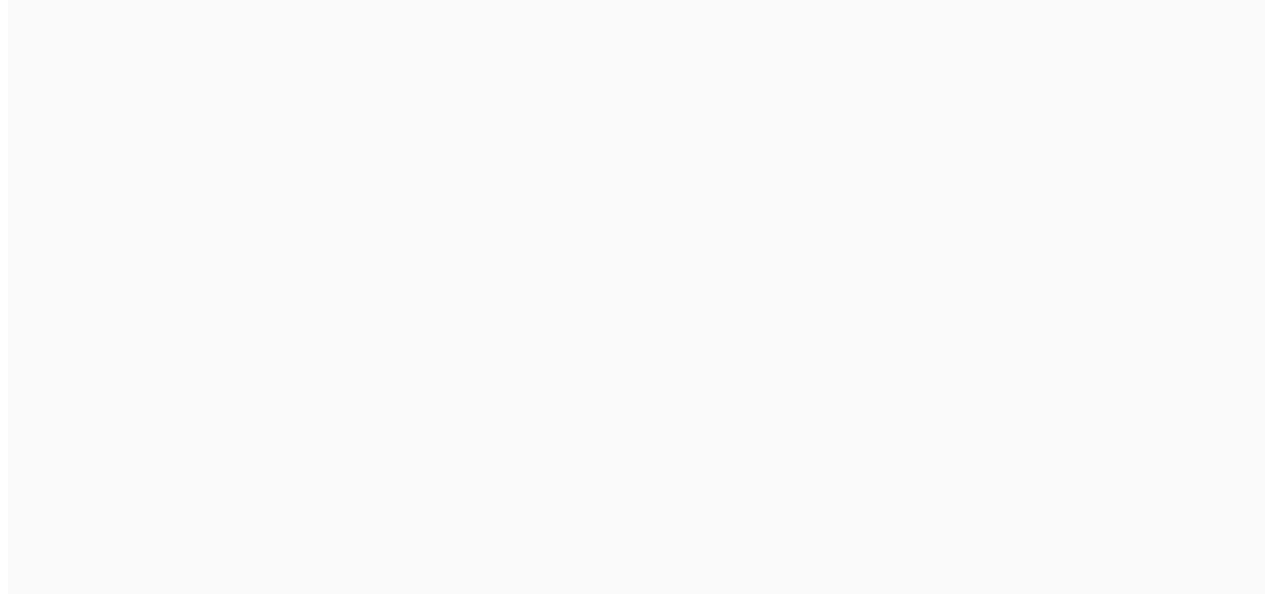 scroll, scrollTop: 0, scrollLeft: 0, axis: both 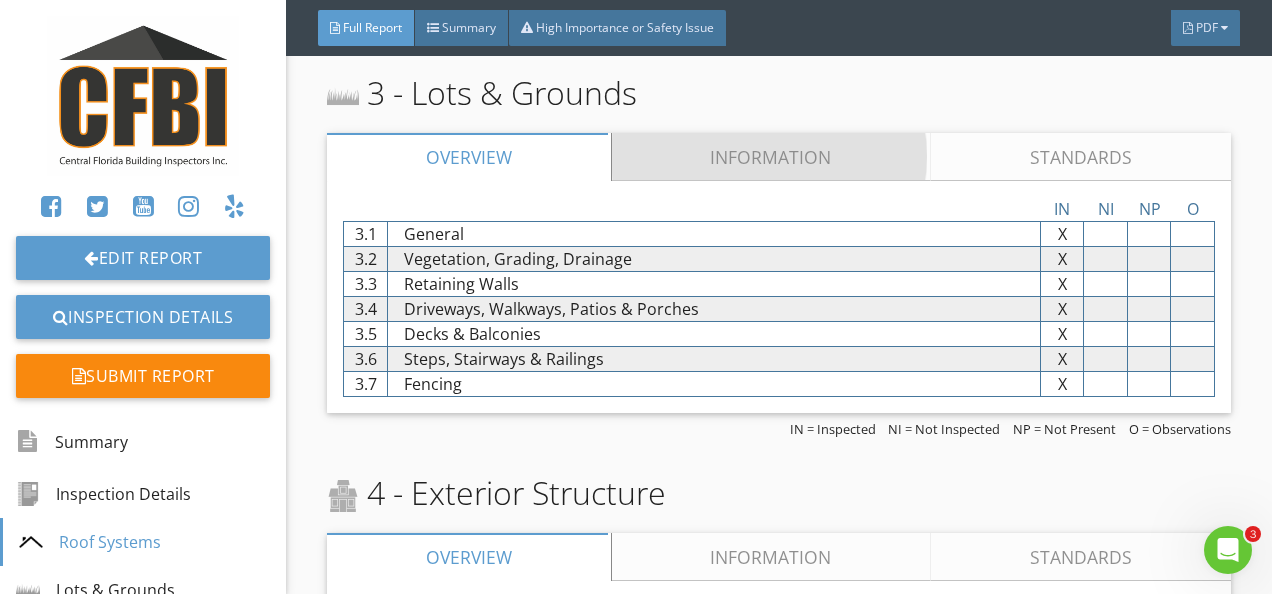 click on "Information" at bounding box center (772, 157) 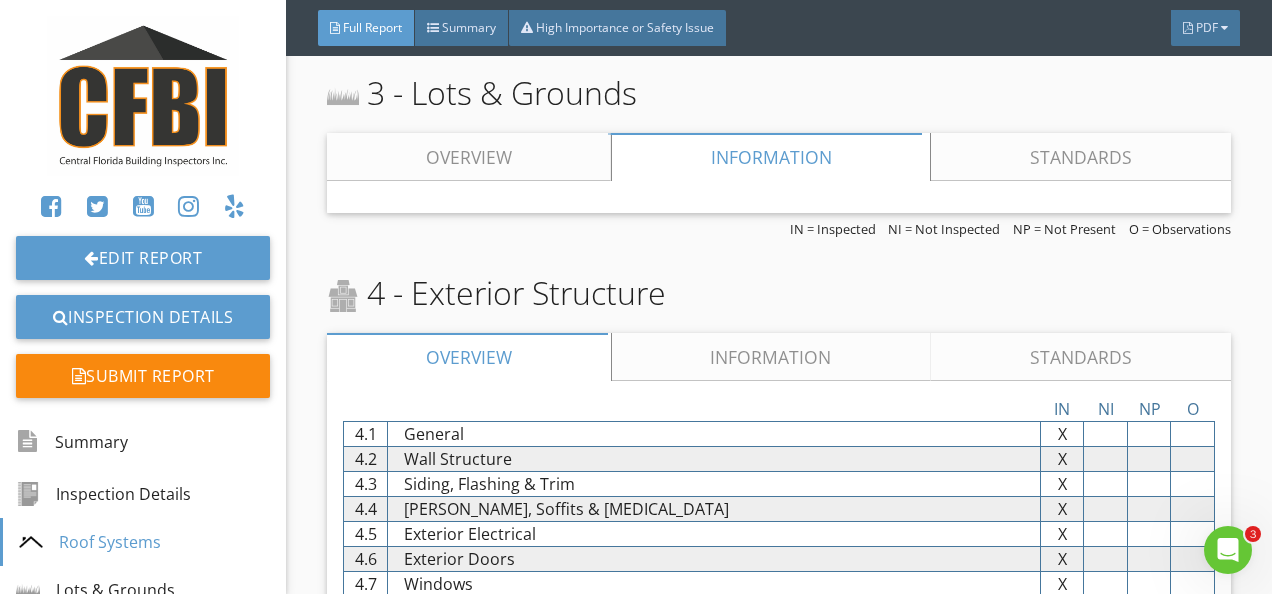 drag, startPoint x: 548, startPoint y: 106, endPoint x: 532, endPoint y: 144, distance: 41.231056 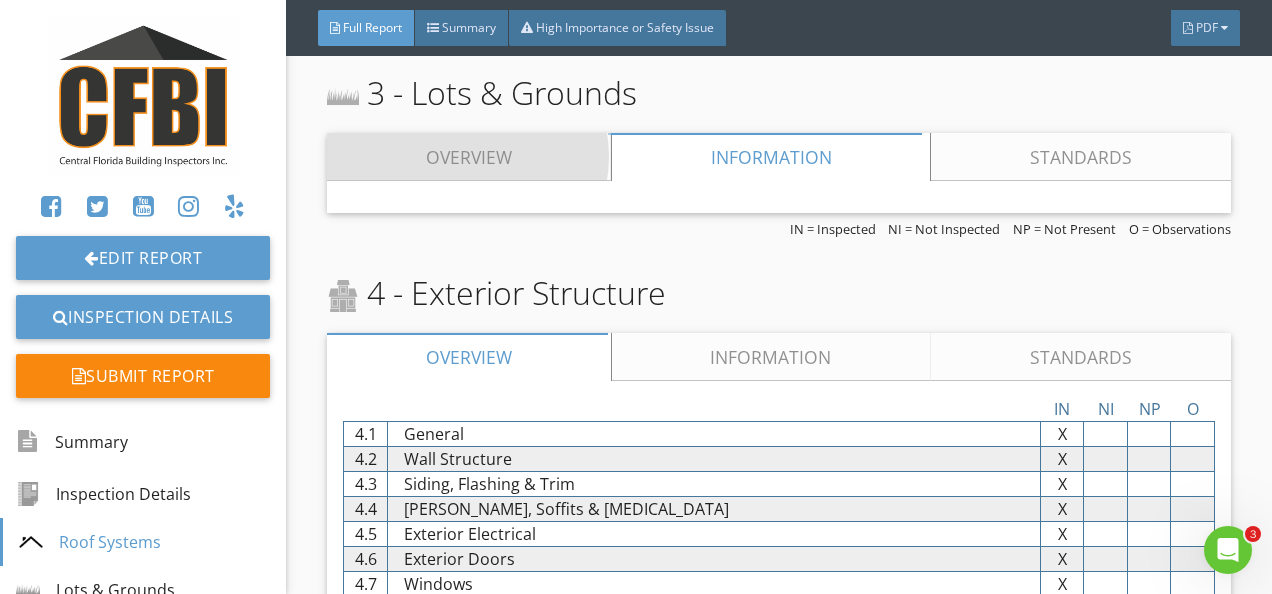 click on "Overview" at bounding box center (469, 157) 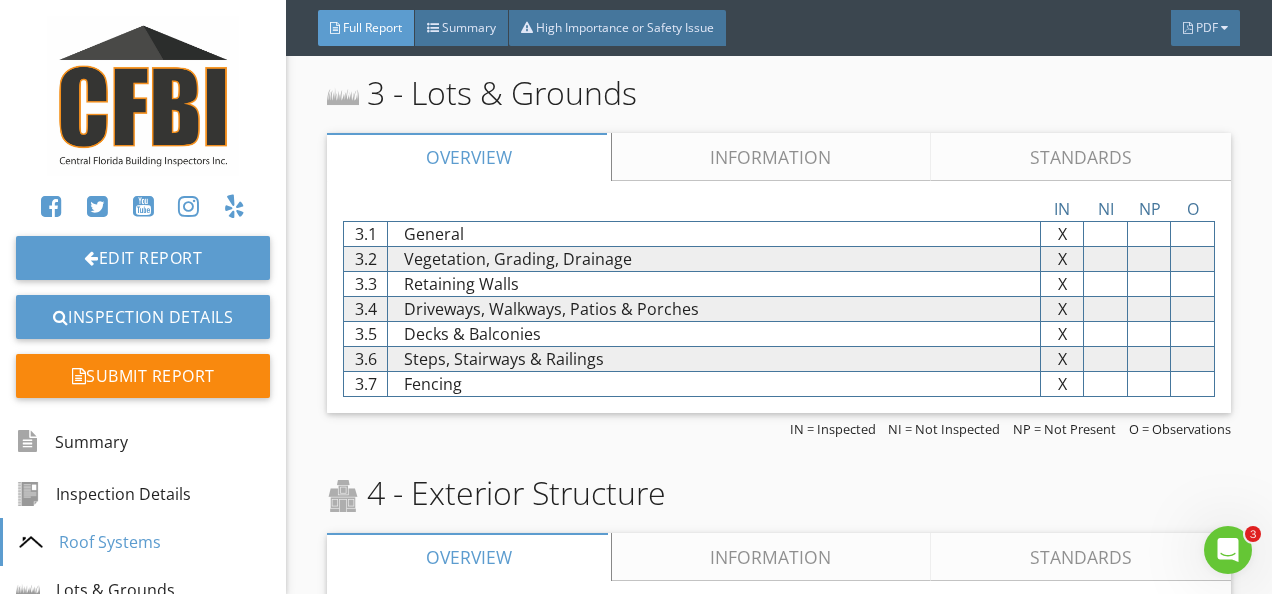 click at bounding box center (467, 157) 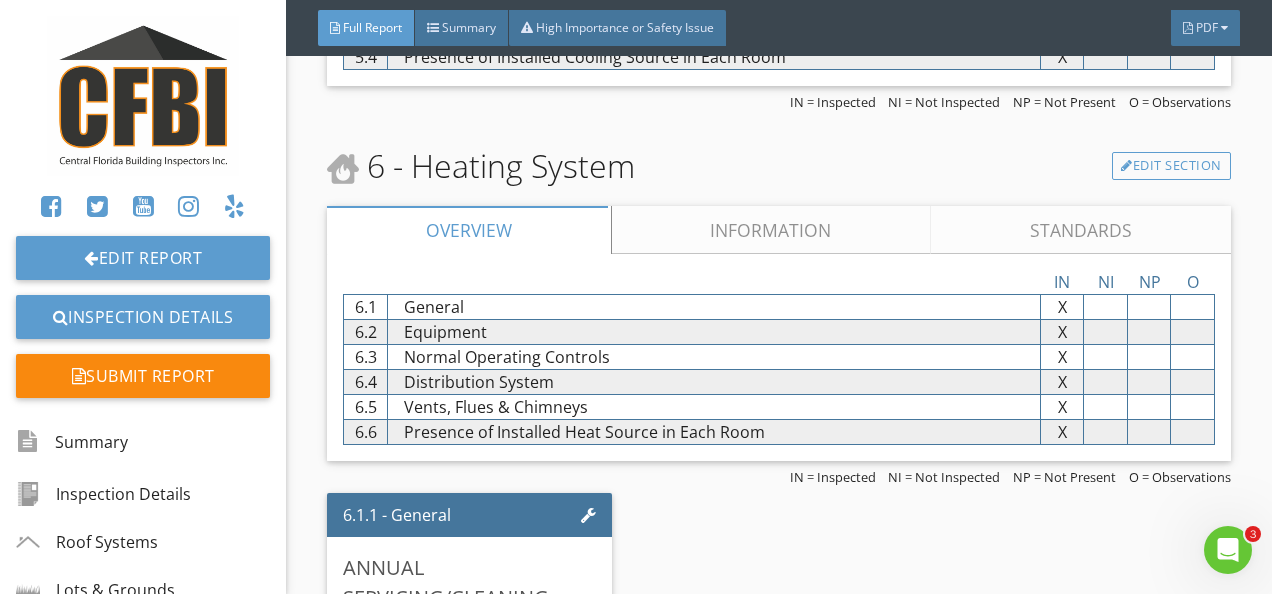 scroll, scrollTop: 2485, scrollLeft: 0, axis: vertical 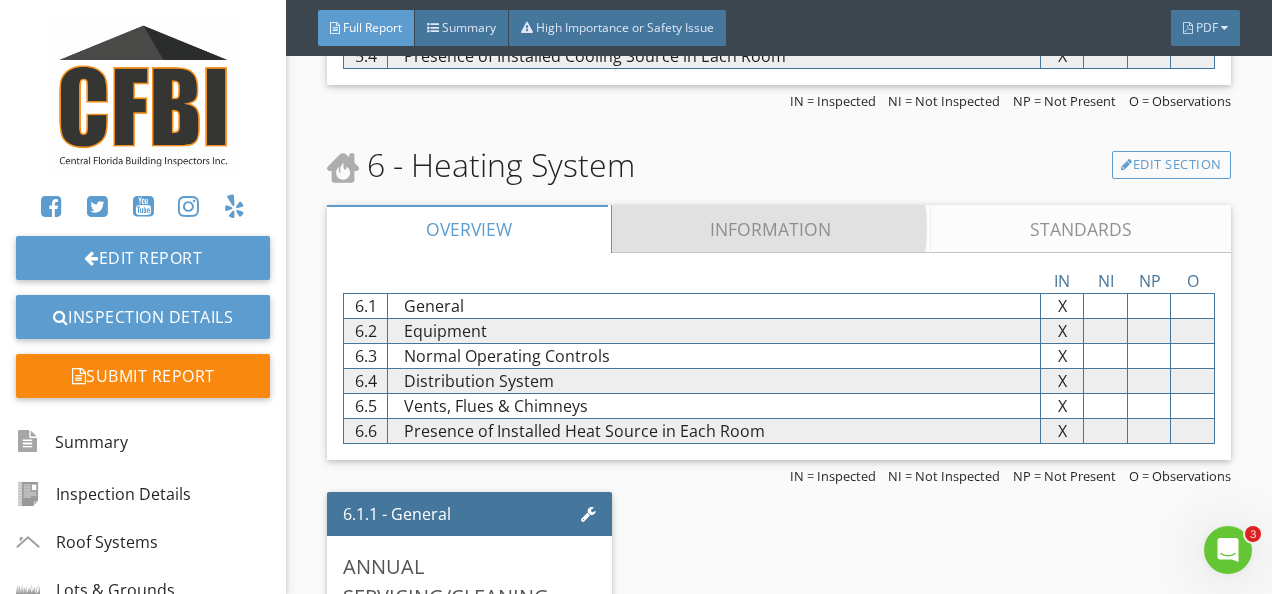 click on "Information" at bounding box center [772, 229] 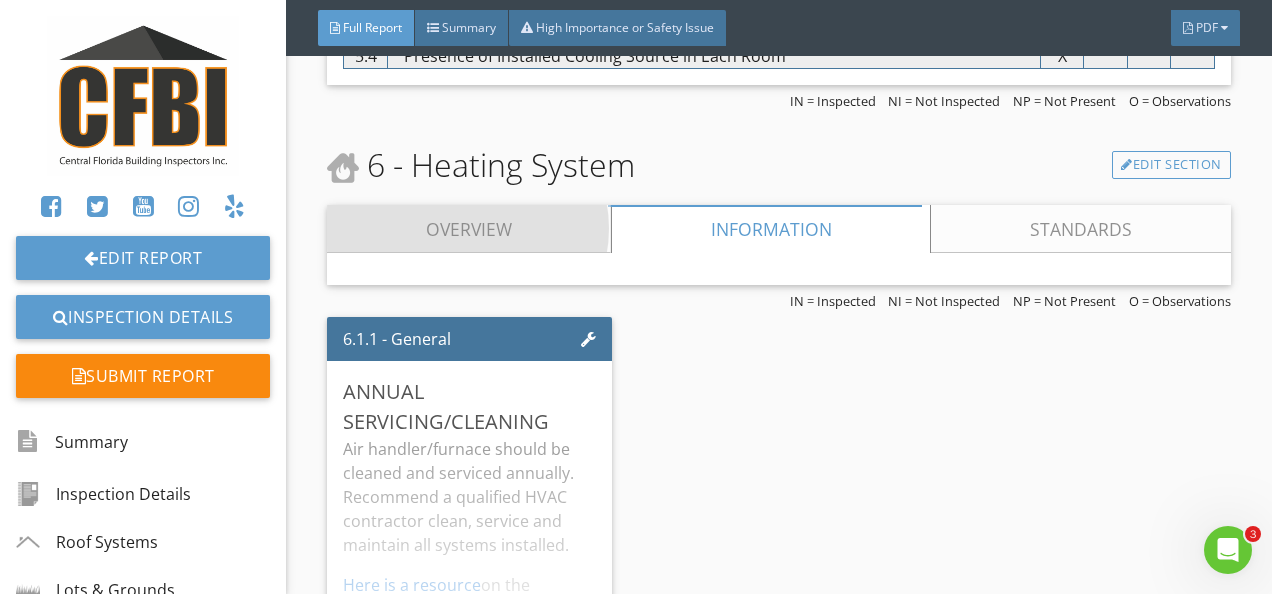 click on "Overview" at bounding box center [469, 229] 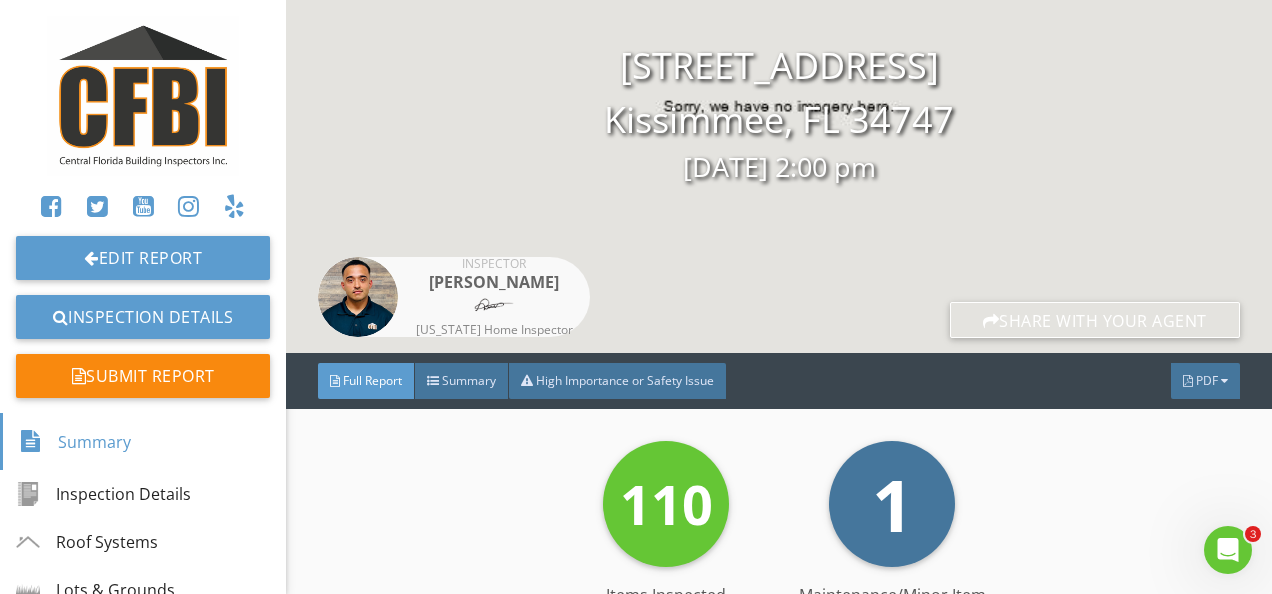 scroll, scrollTop: 0, scrollLeft: 0, axis: both 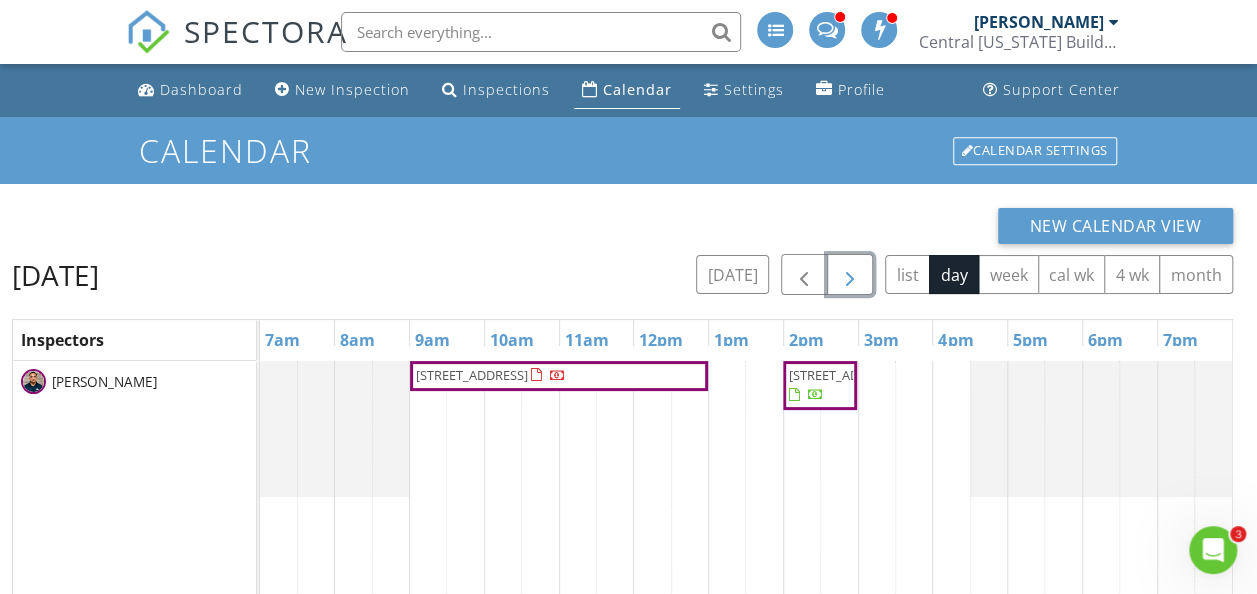 click at bounding box center (850, 275) 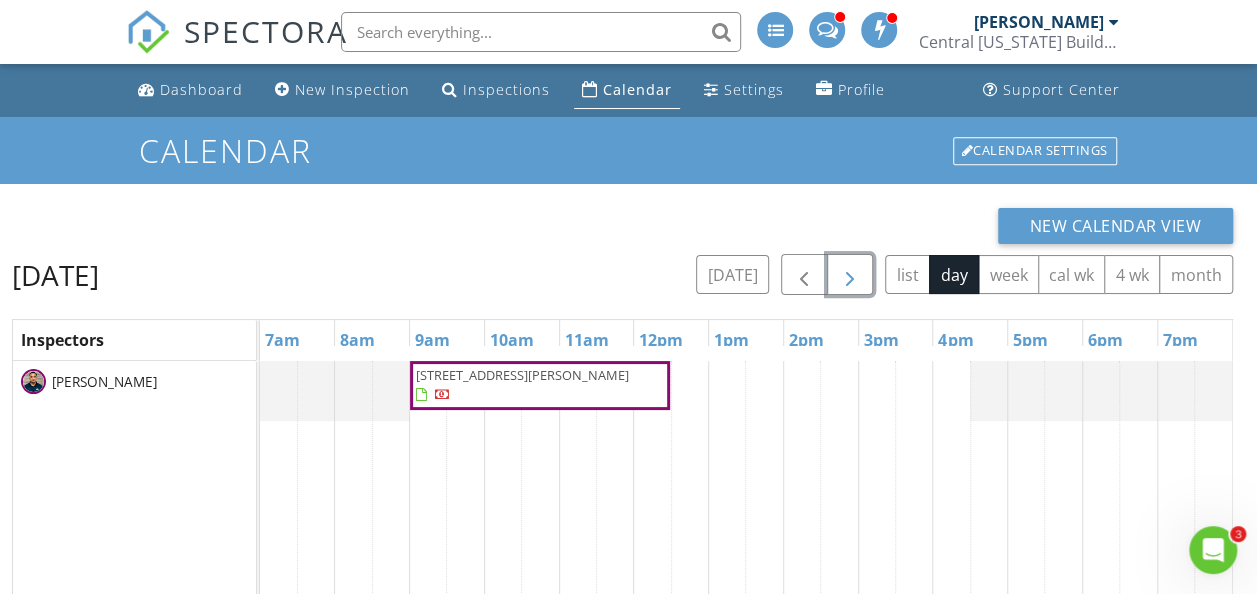 click on "2939 Sera Bella Way , Kissimmee 34744" at bounding box center [540, 385] 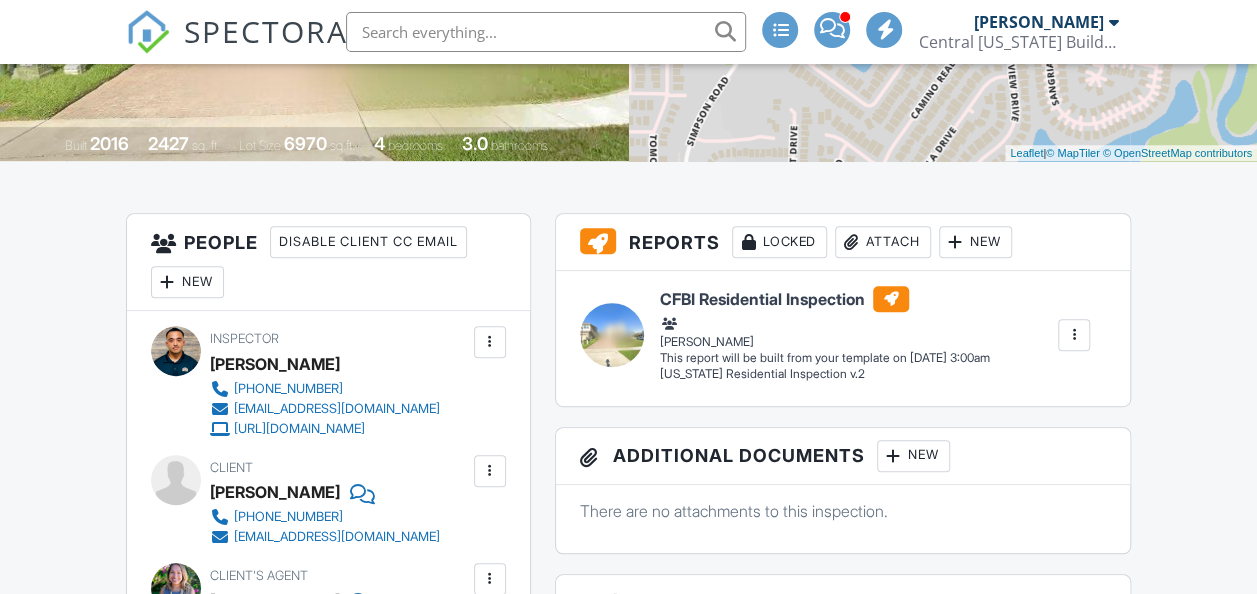 scroll, scrollTop: 974, scrollLeft: 0, axis: vertical 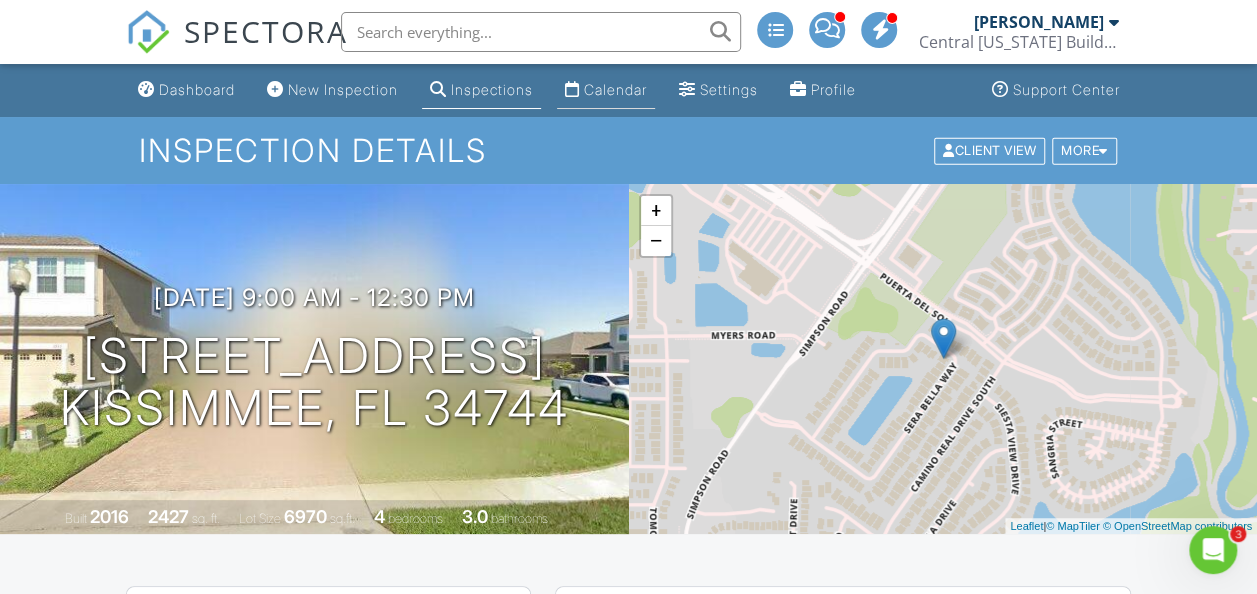 click on "Calendar" at bounding box center (606, 90) 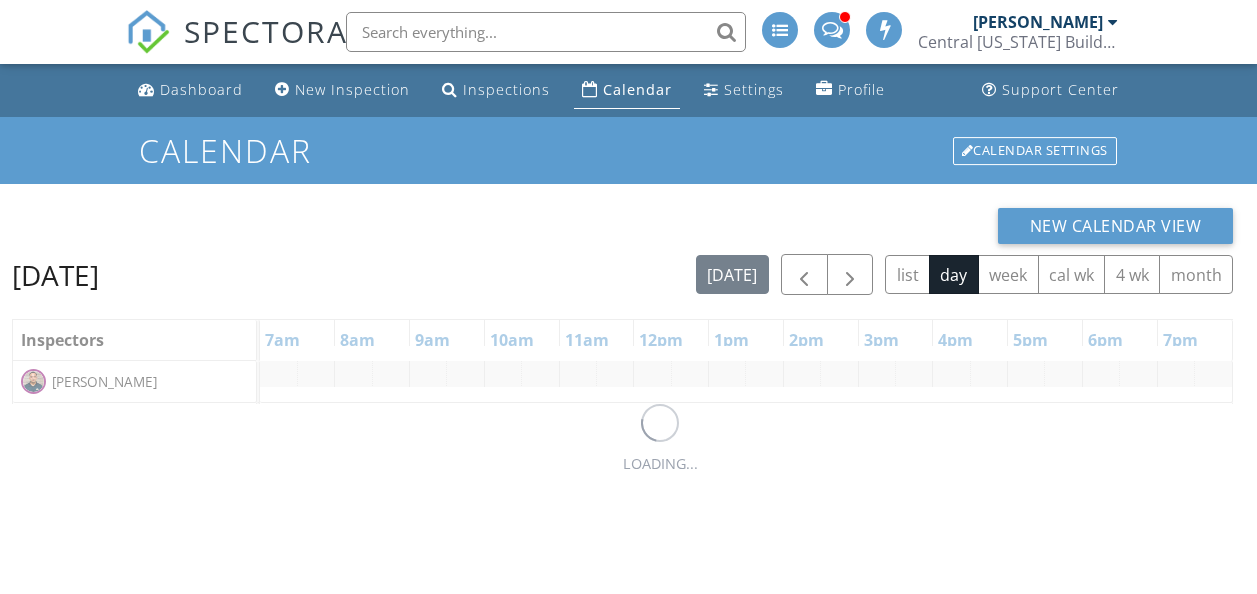 scroll, scrollTop: 0, scrollLeft: 0, axis: both 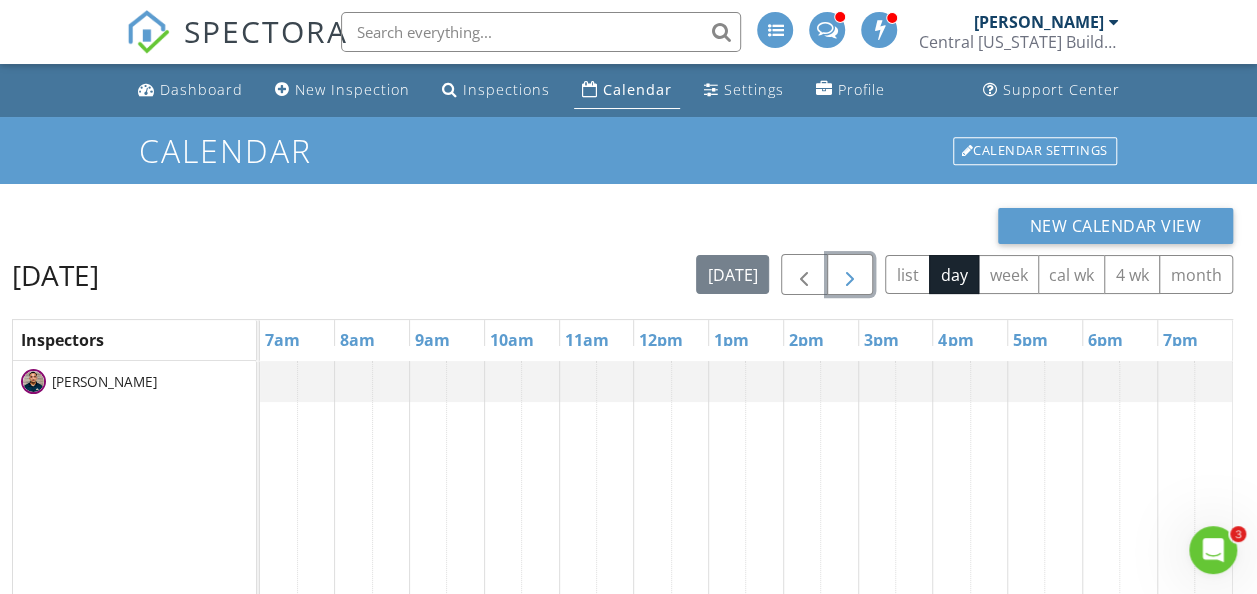 click at bounding box center [850, 275] 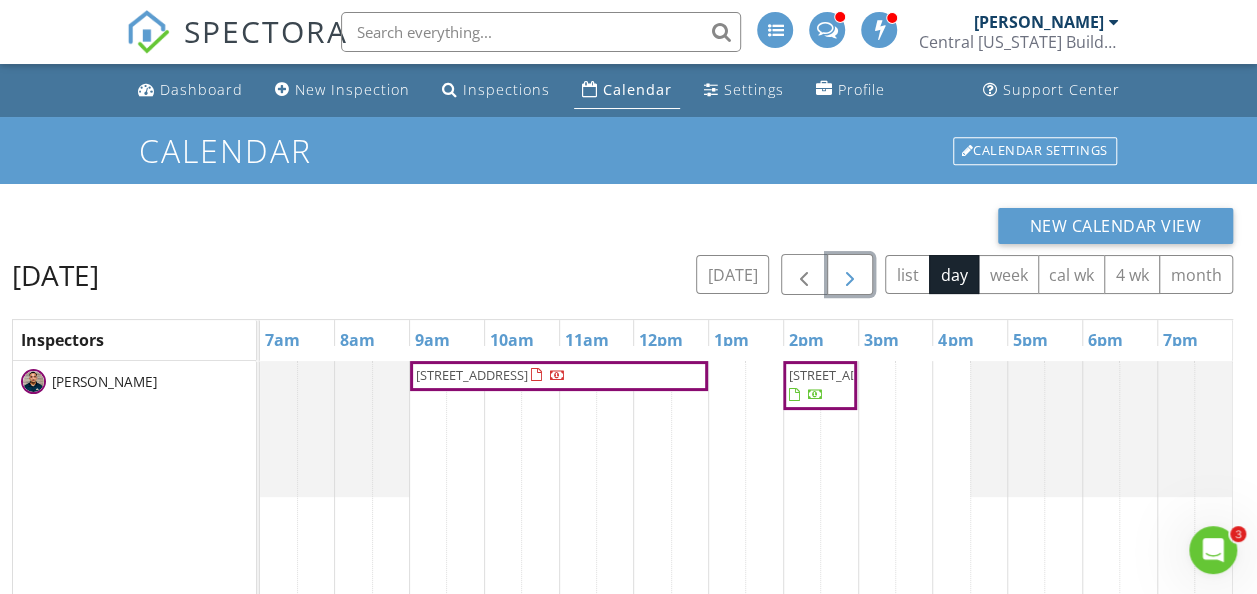 click on "9187 Paradise Apple Ct , Kissimmee 34747" at bounding box center [845, 375] 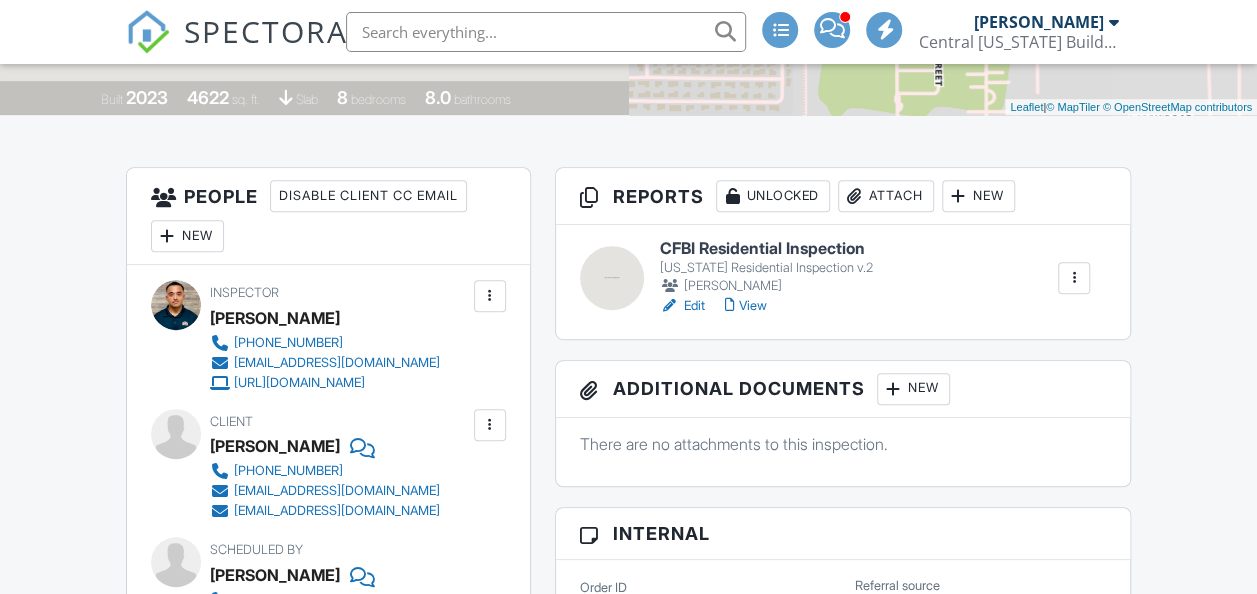 scroll, scrollTop: 454, scrollLeft: 0, axis: vertical 